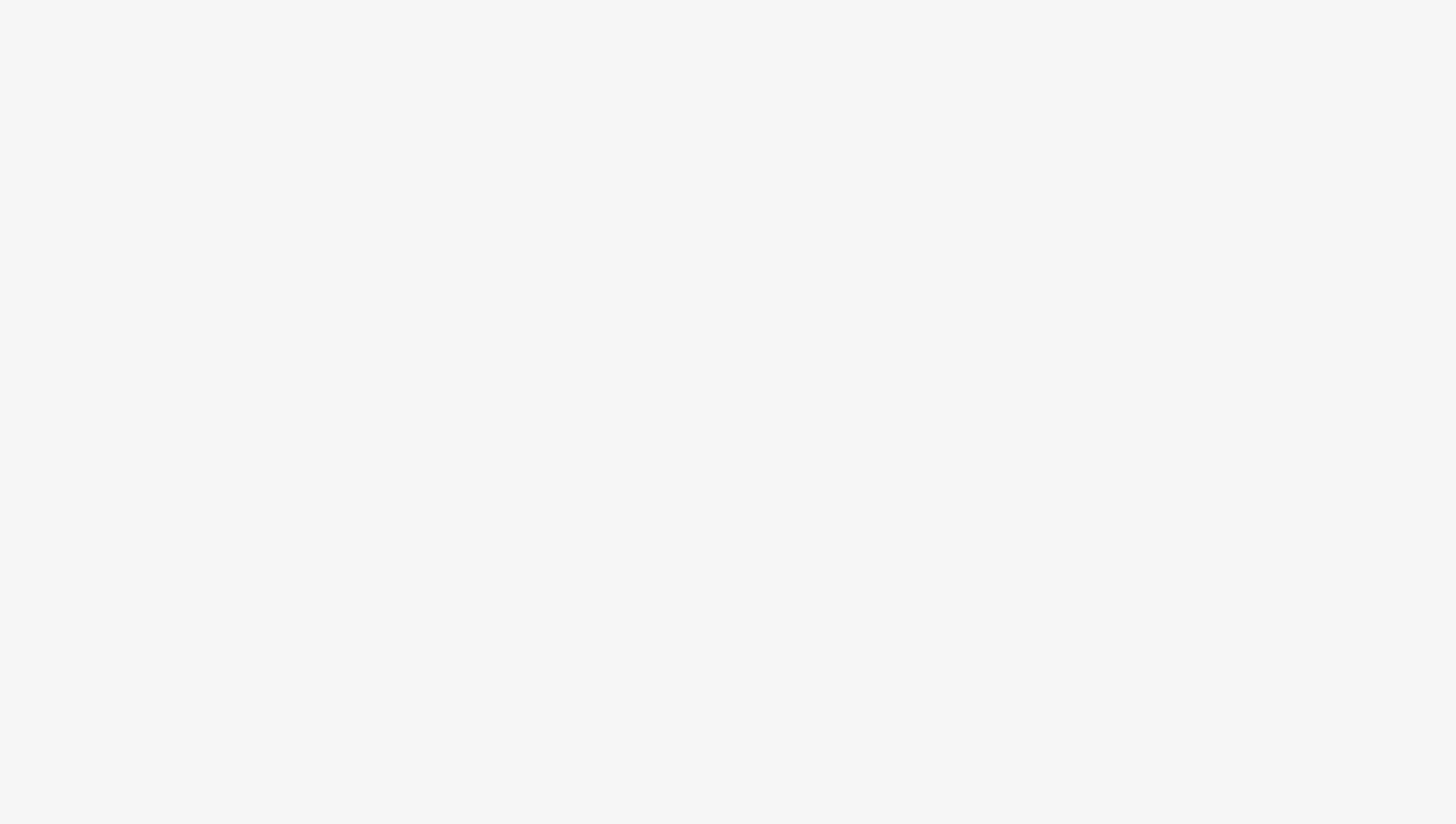 scroll, scrollTop: 0, scrollLeft: 0, axis: both 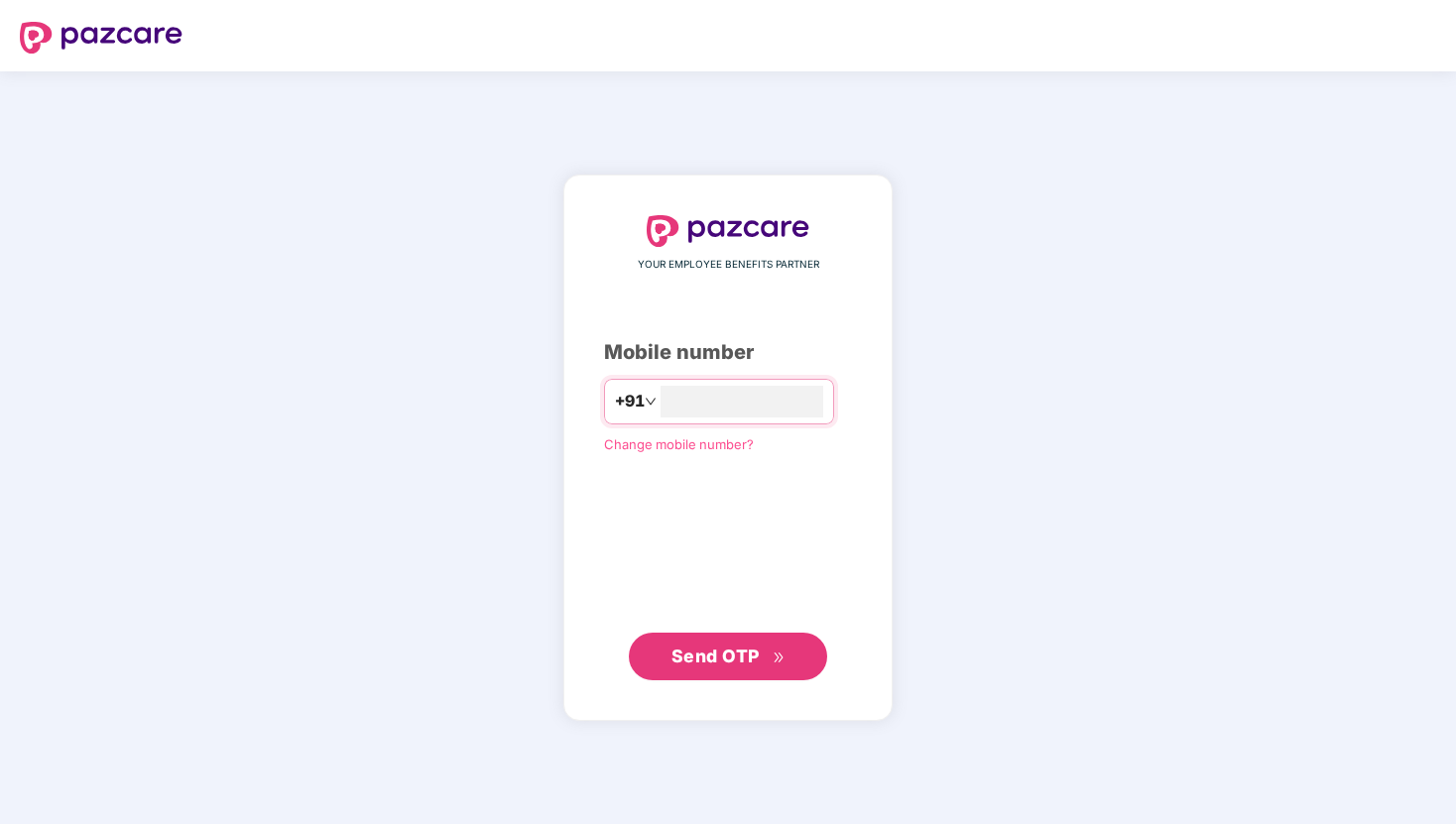 type on "**********" 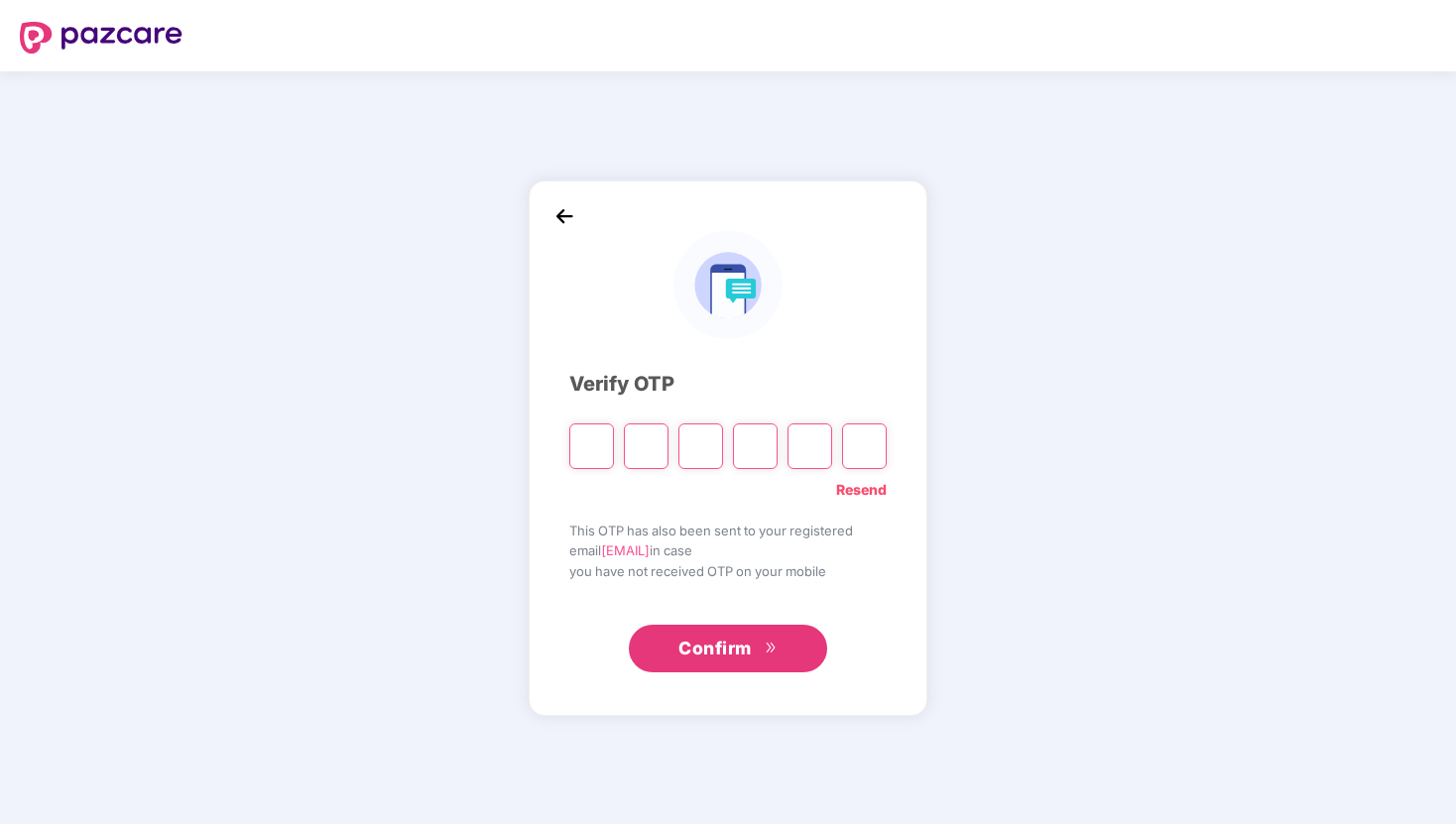 paste on "*" 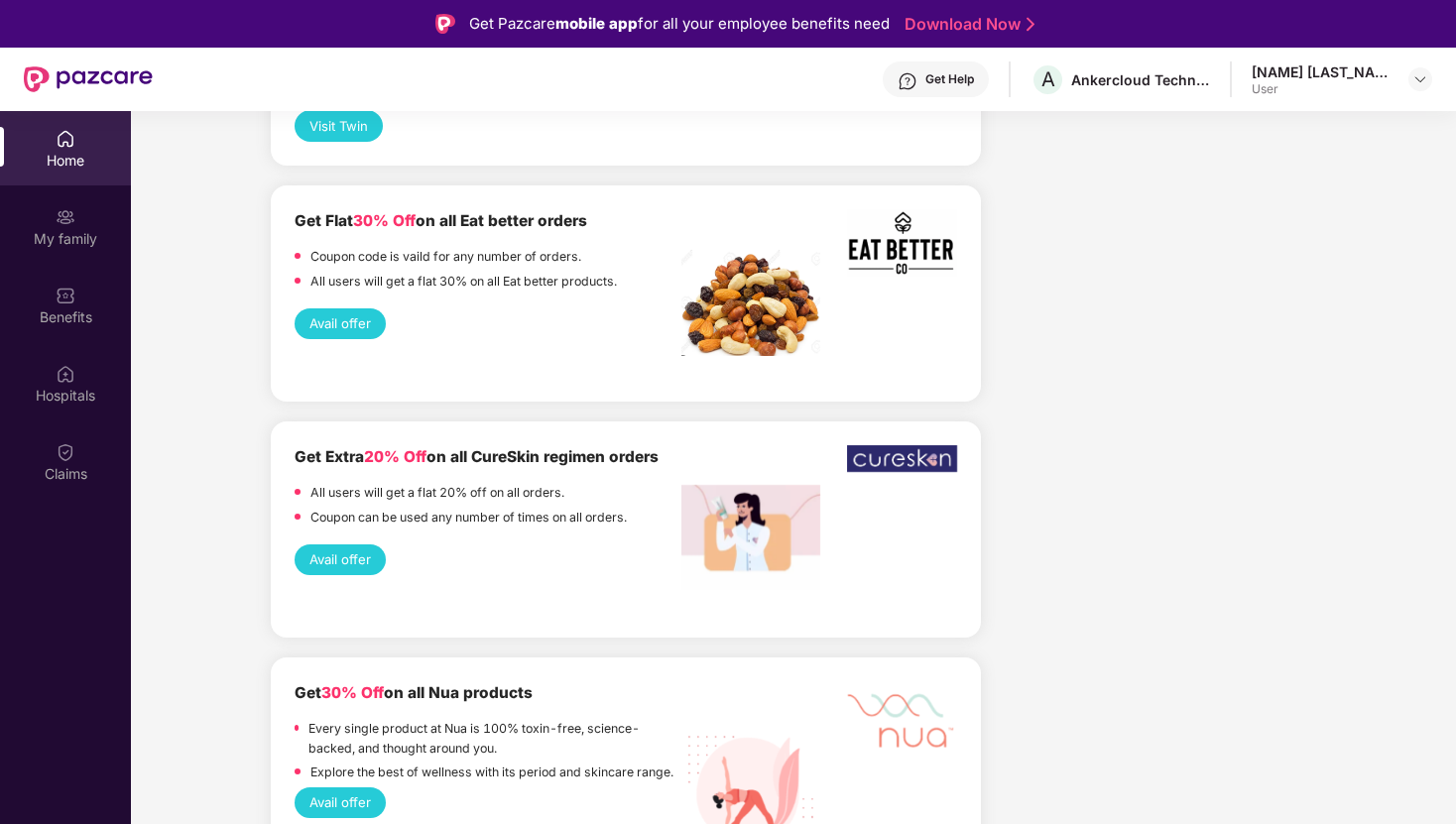 scroll, scrollTop: 4412, scrollLeft: 0, axis: vertical 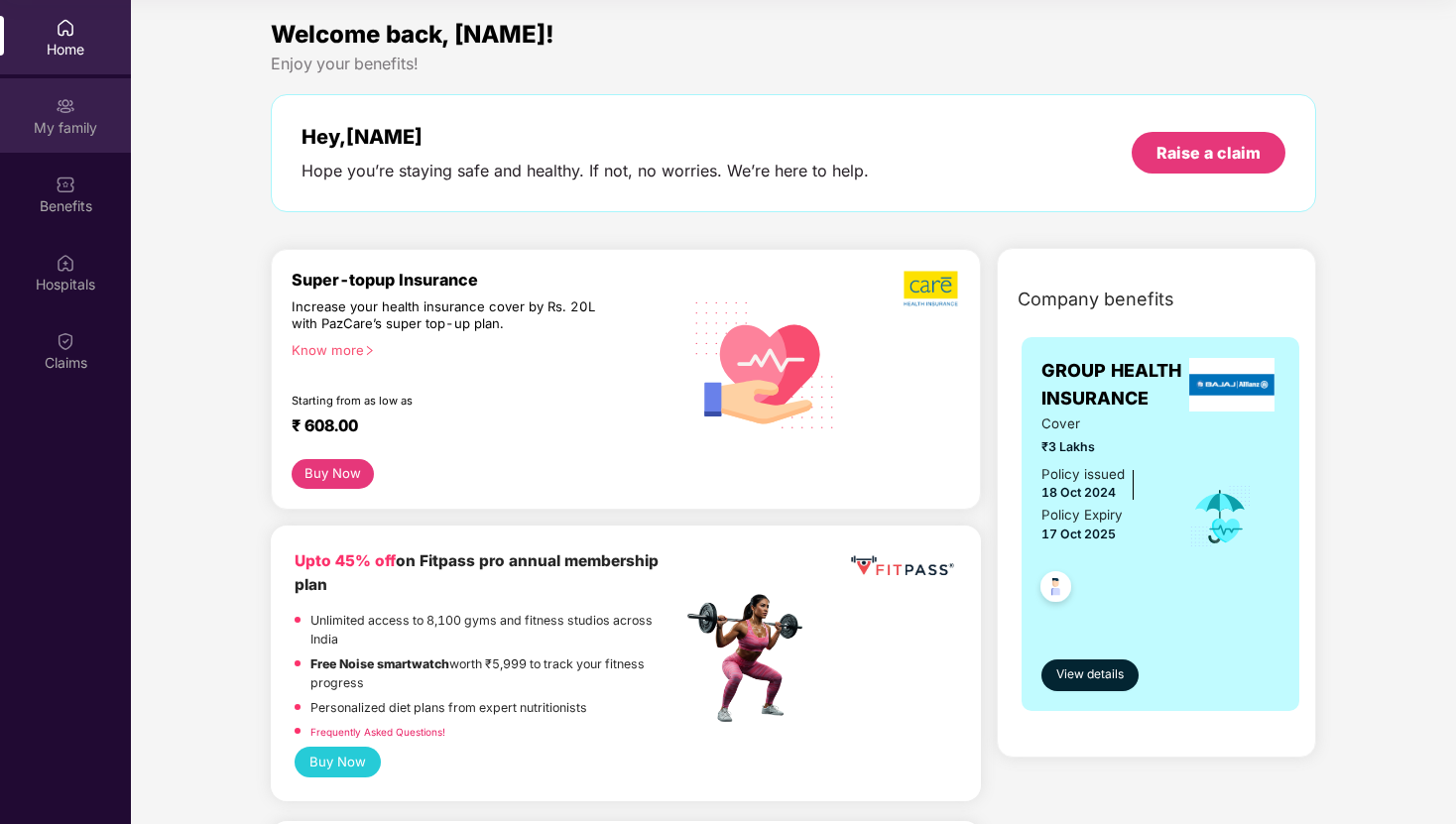 click on "My family" at bounding box center (65, 115) 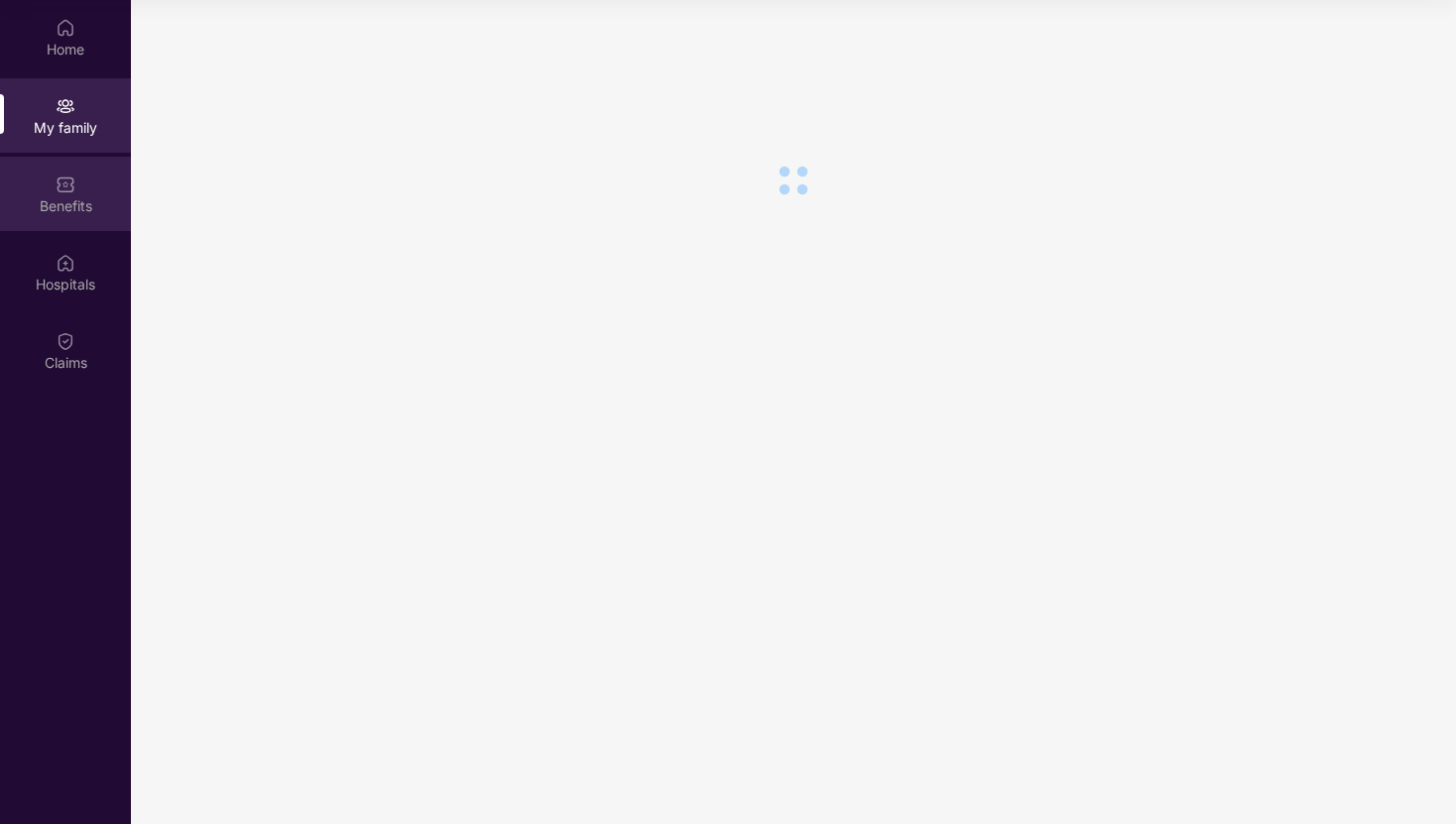 click on "Benefits" at bounding box center (65, 206) 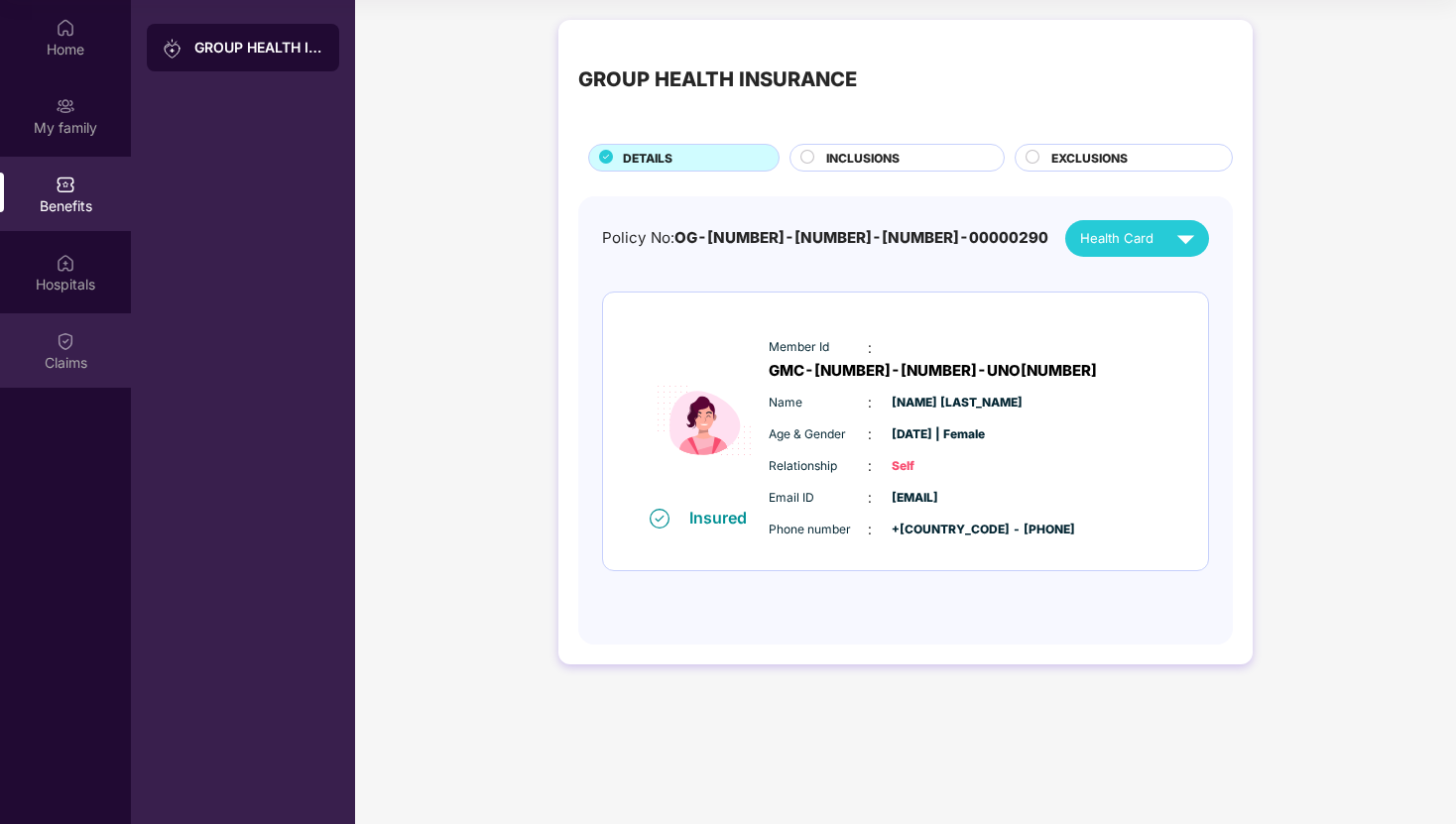 click on "Claims" at bounding box center [65, 363] 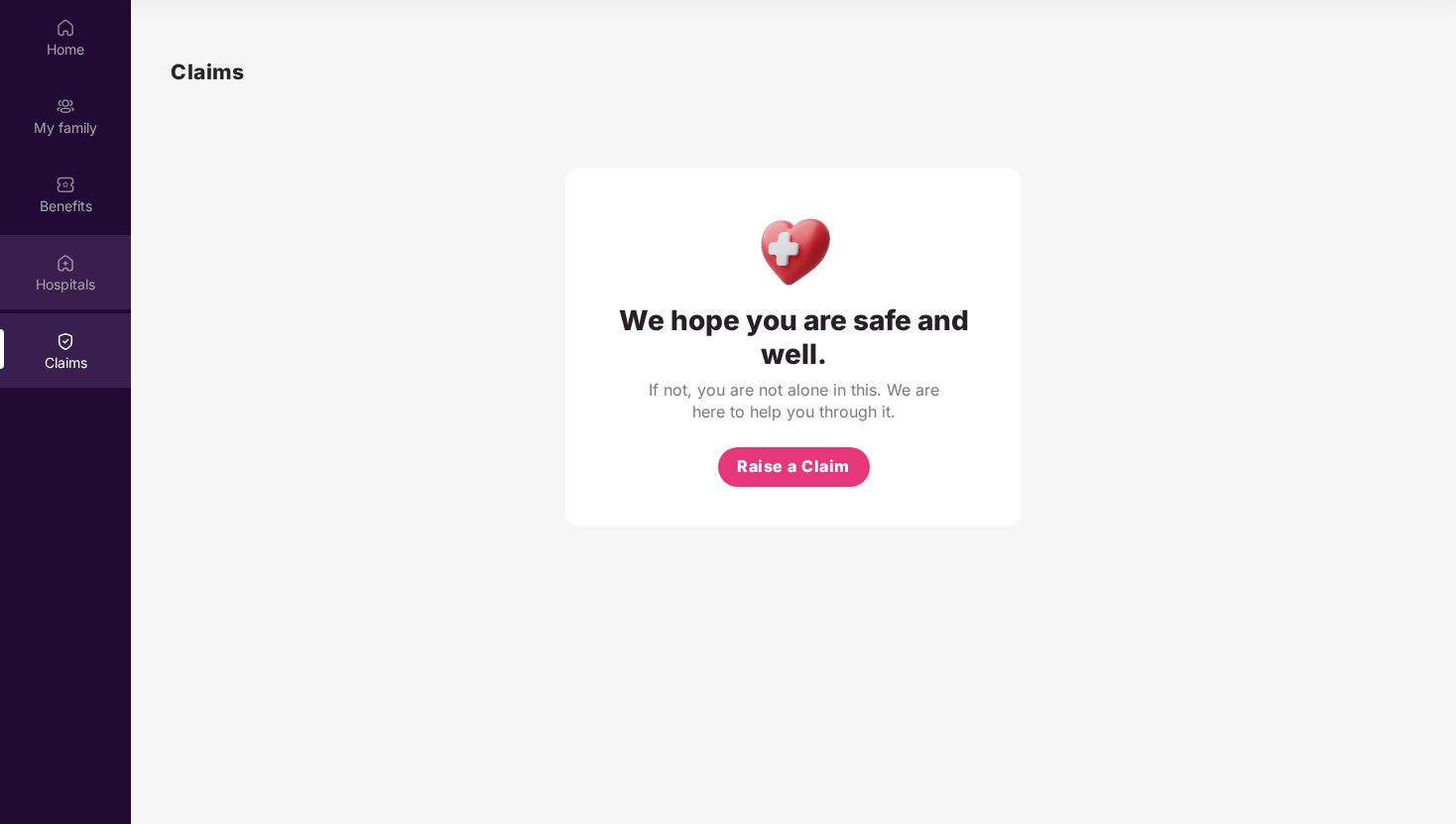click at bounding box center (65, 263) 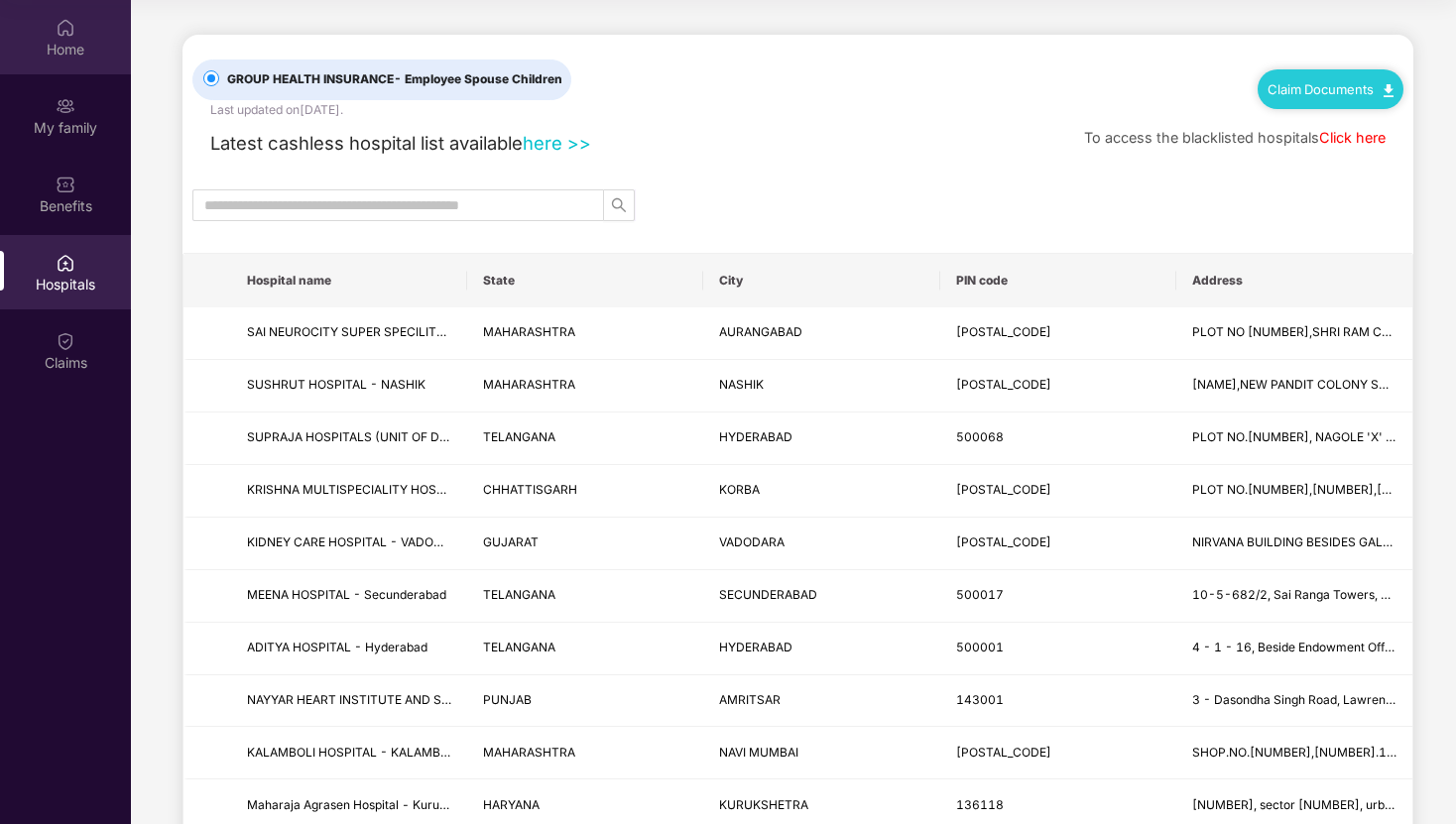 click on "Home" at bounding box center [65, 50] 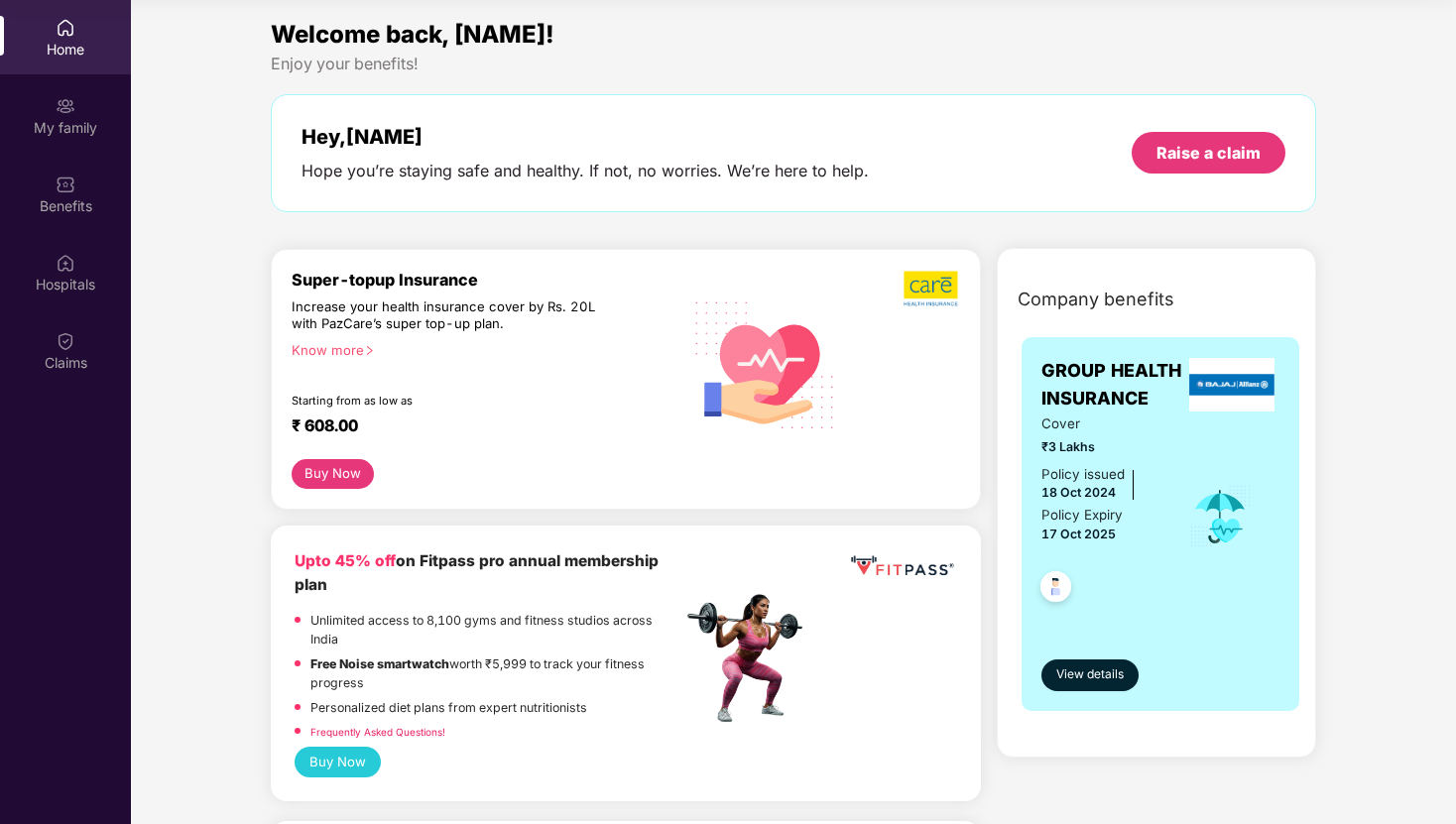 scroll, scrollTop: 0, scrollLeft: 0, axis: both 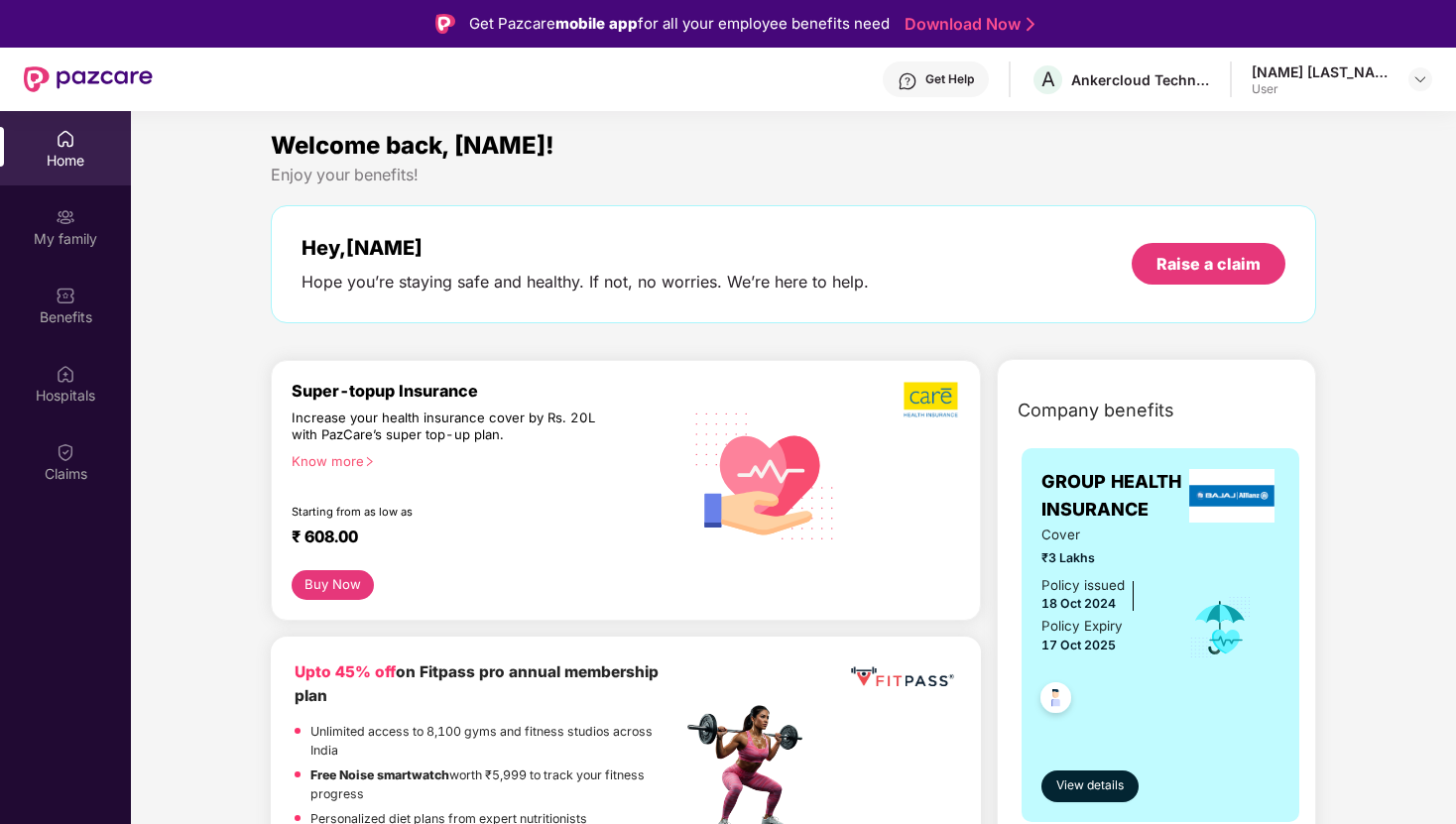 click on "User" at bounding box center [1321, 89] 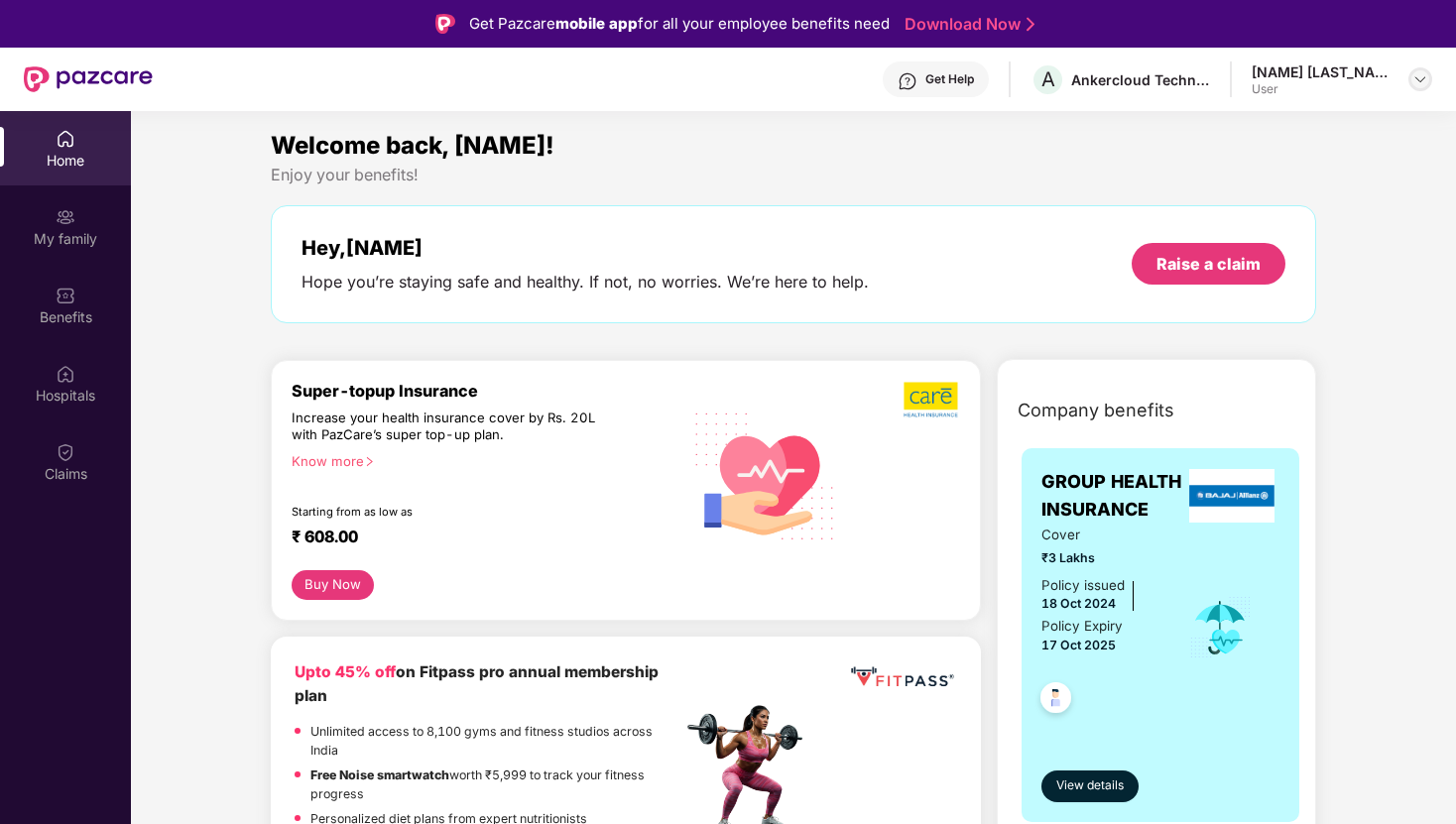 click at bounding box center [1420, 79] 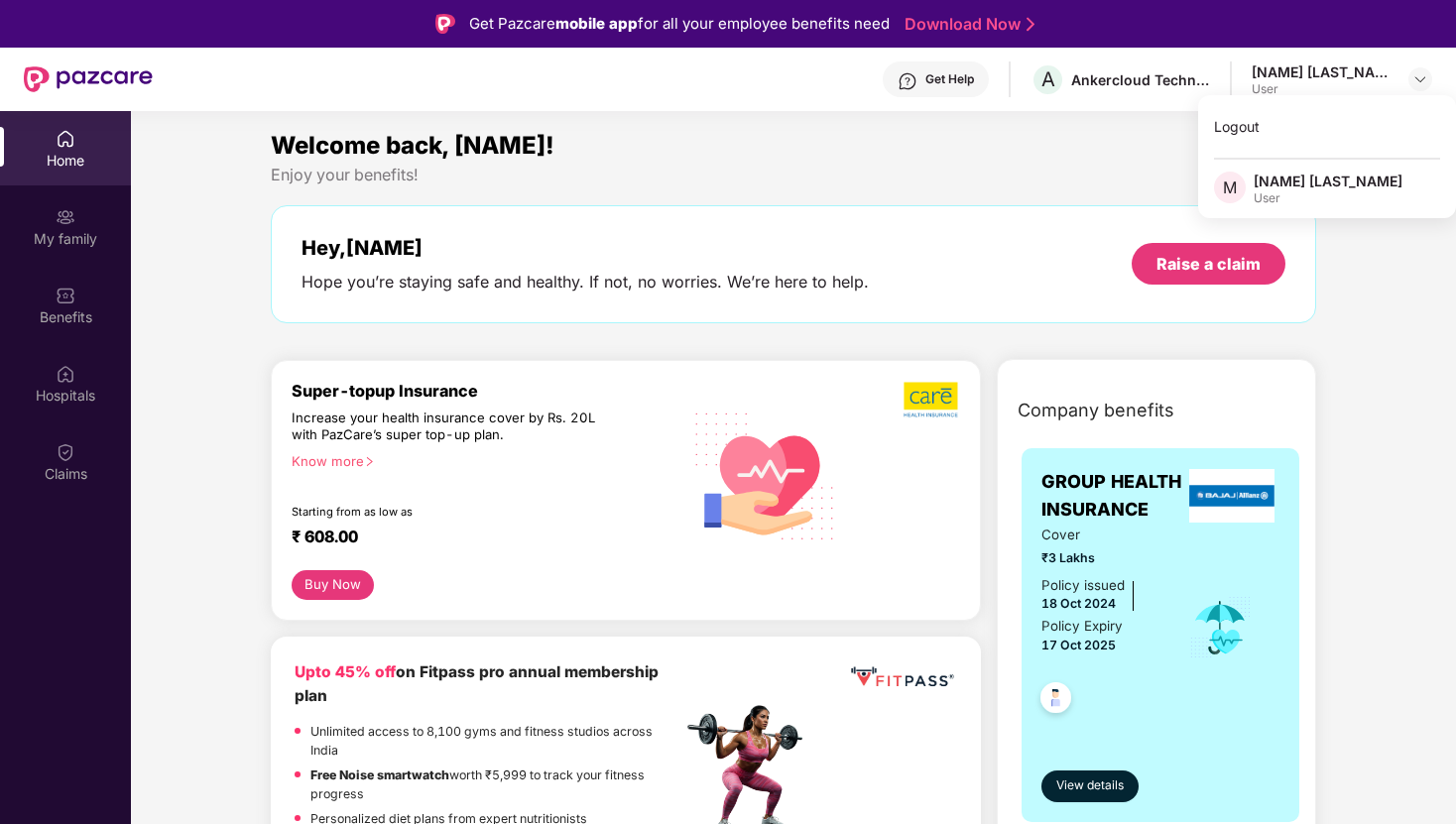 click on "Welcome back, [NAME]! Enjoy your benefits! Hey,  [NAME] Hope you’re staying safe and healthy. If not, no worries. We’re here to help. Raise a claim Super-topup Insurance Increase your health insurance cover by Rs. 20L with PazCare’s super top-up plan. Know more  Starting from as low as ₹ 608.00 Buy Now Upto 45% off  on Fitpass pro annual membership plan Unlimited access to 8,100 gyms and fitness studios across India Free Noise smartwatch  worth ₹5,999 to track your fitness progress Personalized diet plans from expert nutritionists             Frequently Asked Questions!        Buy Now Upto 30% off  on Cult Elite annual membership across India Unlimited access to all group classes at cult centers & ELITE/PRO GYMS in your city. 10% discount on Cult Store.  Registered mobile number should not have active memberships. Buy Now Doctor Consultation for your family Audio/Video consultation across multiple specialities Cover entire family (upto 5 members) Contact experts 24 X 7 Start Consultation Book Now" at bounding box center (793, 523) 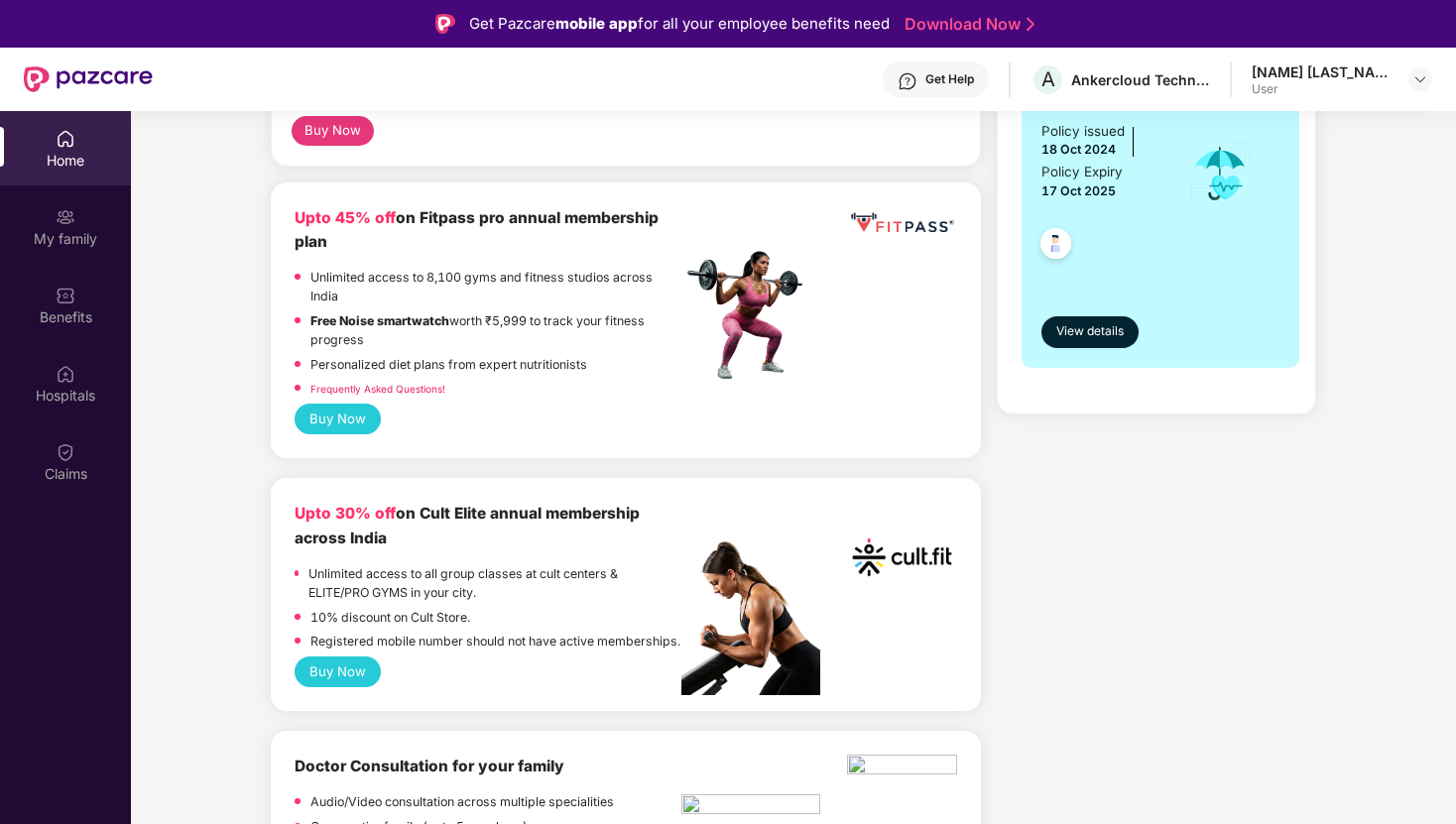 scroll, scrollTop: 354, scrollLeft: 0, axis: vertical 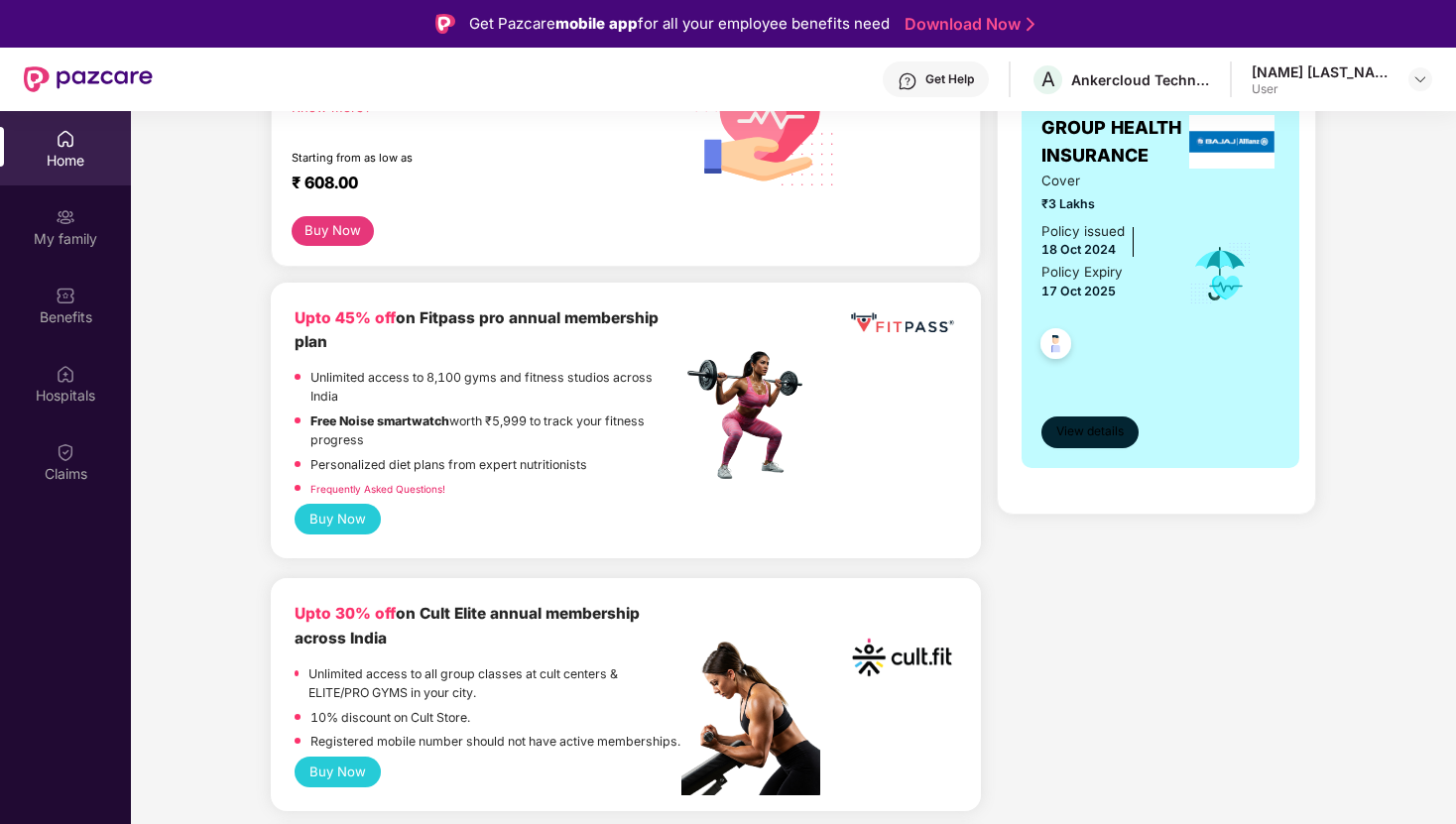 click on "View details" at bounding box center [1090, 431] 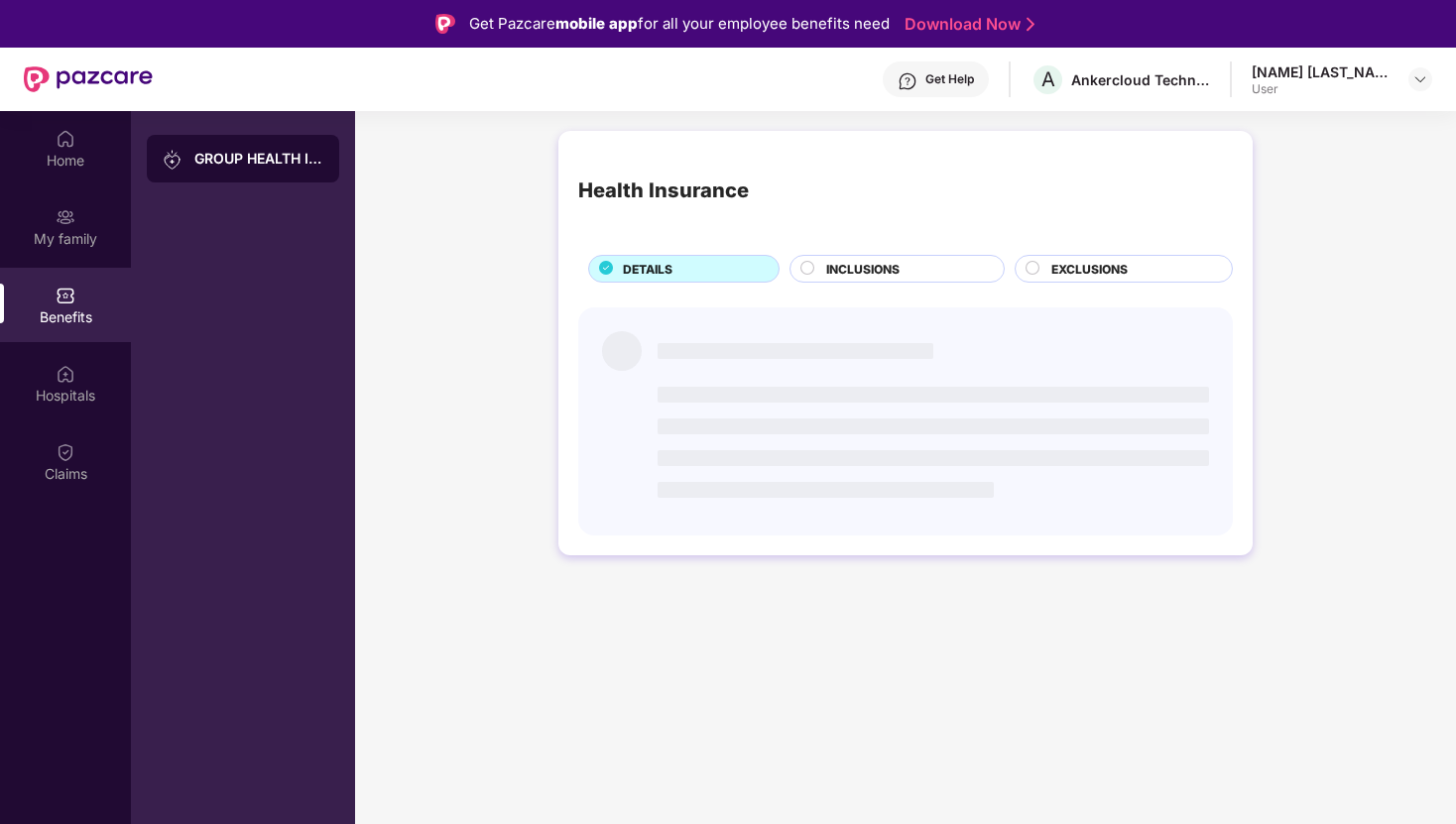 scroll, scrollTop: 0, scrollLeft: 0, axis: both 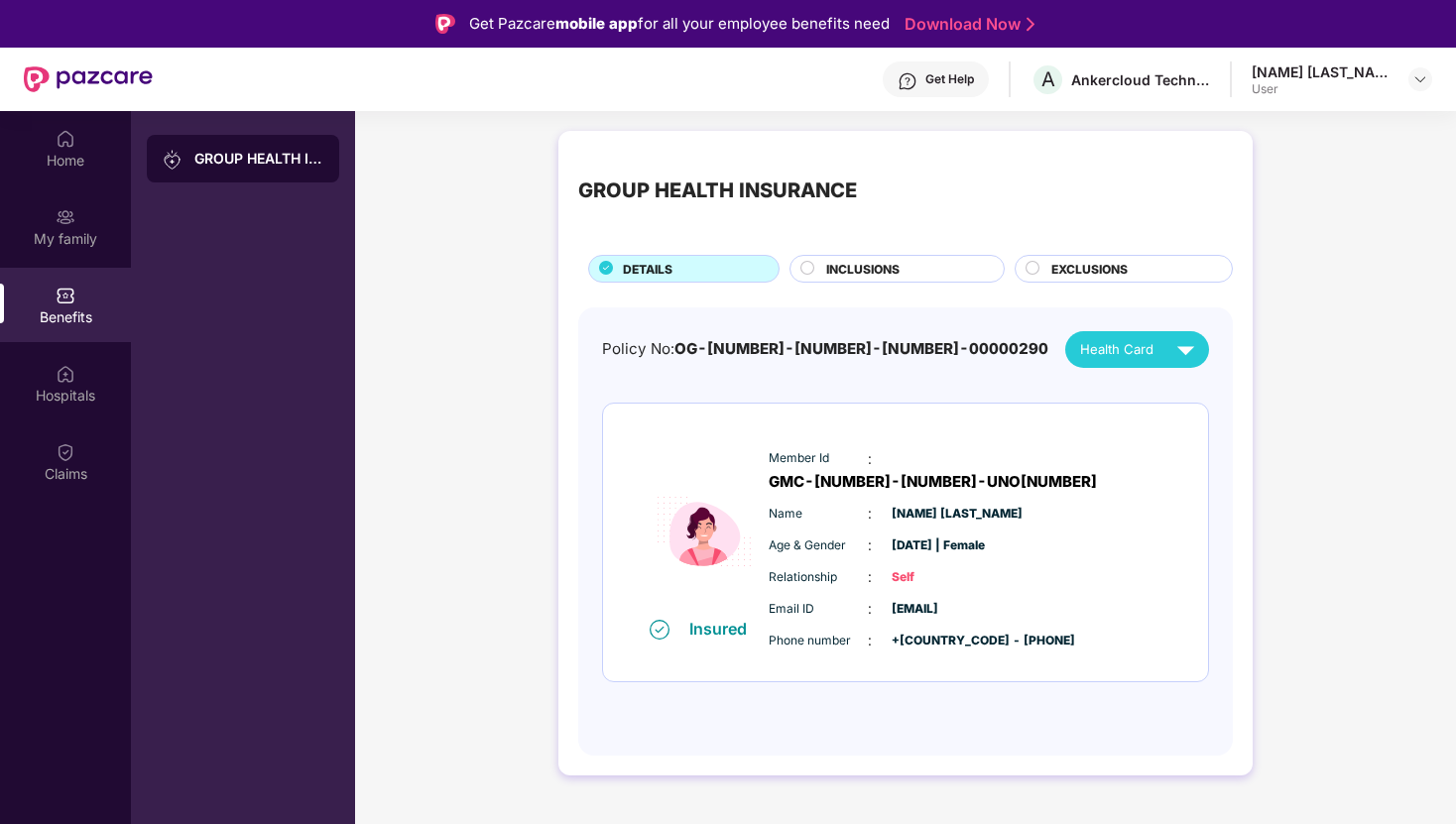 click on "INCLUSIONS" at bounding box center [863, 269] 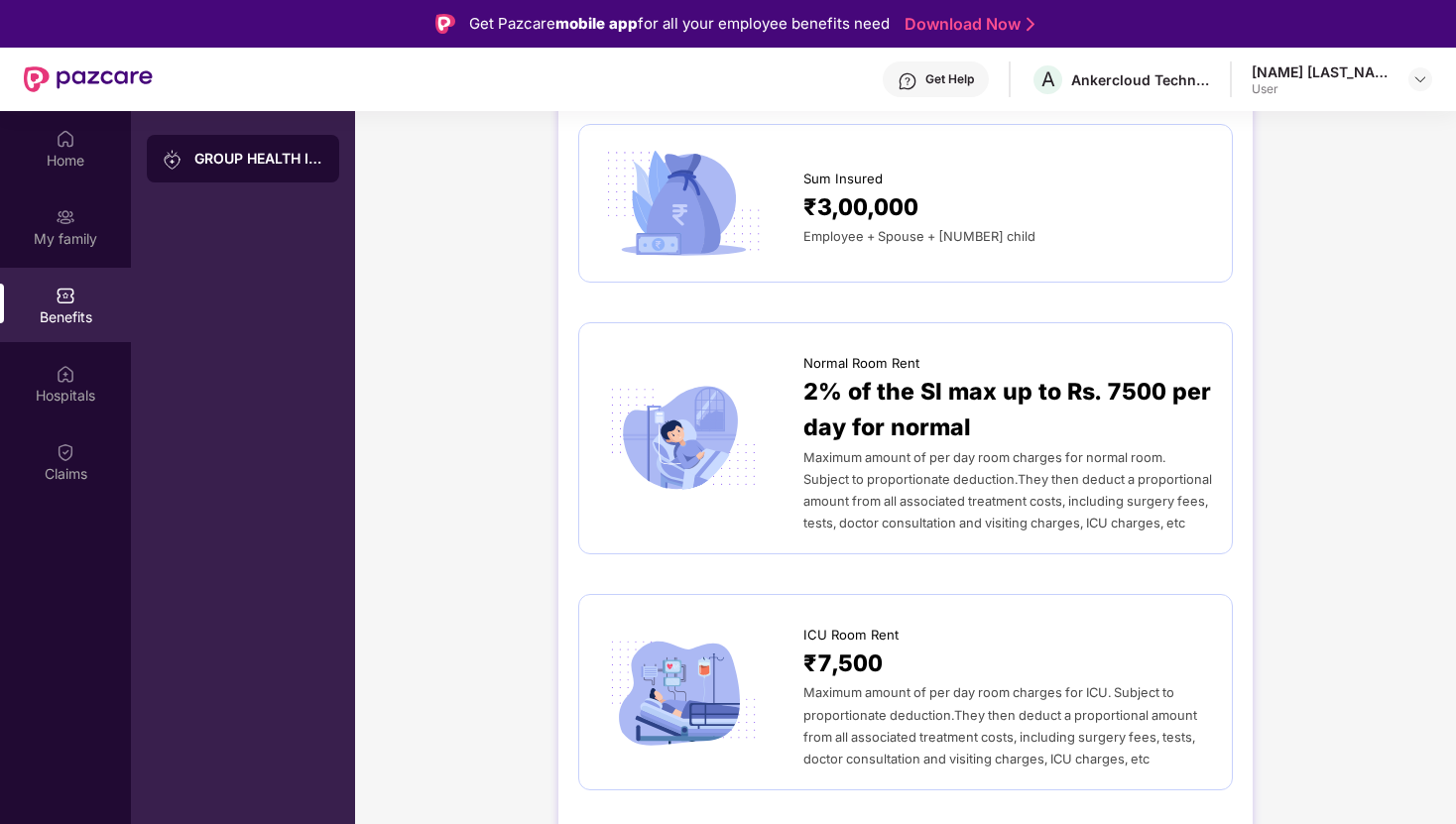 scroll, scrollTop: 0, scrollLeft: 0, axis: both 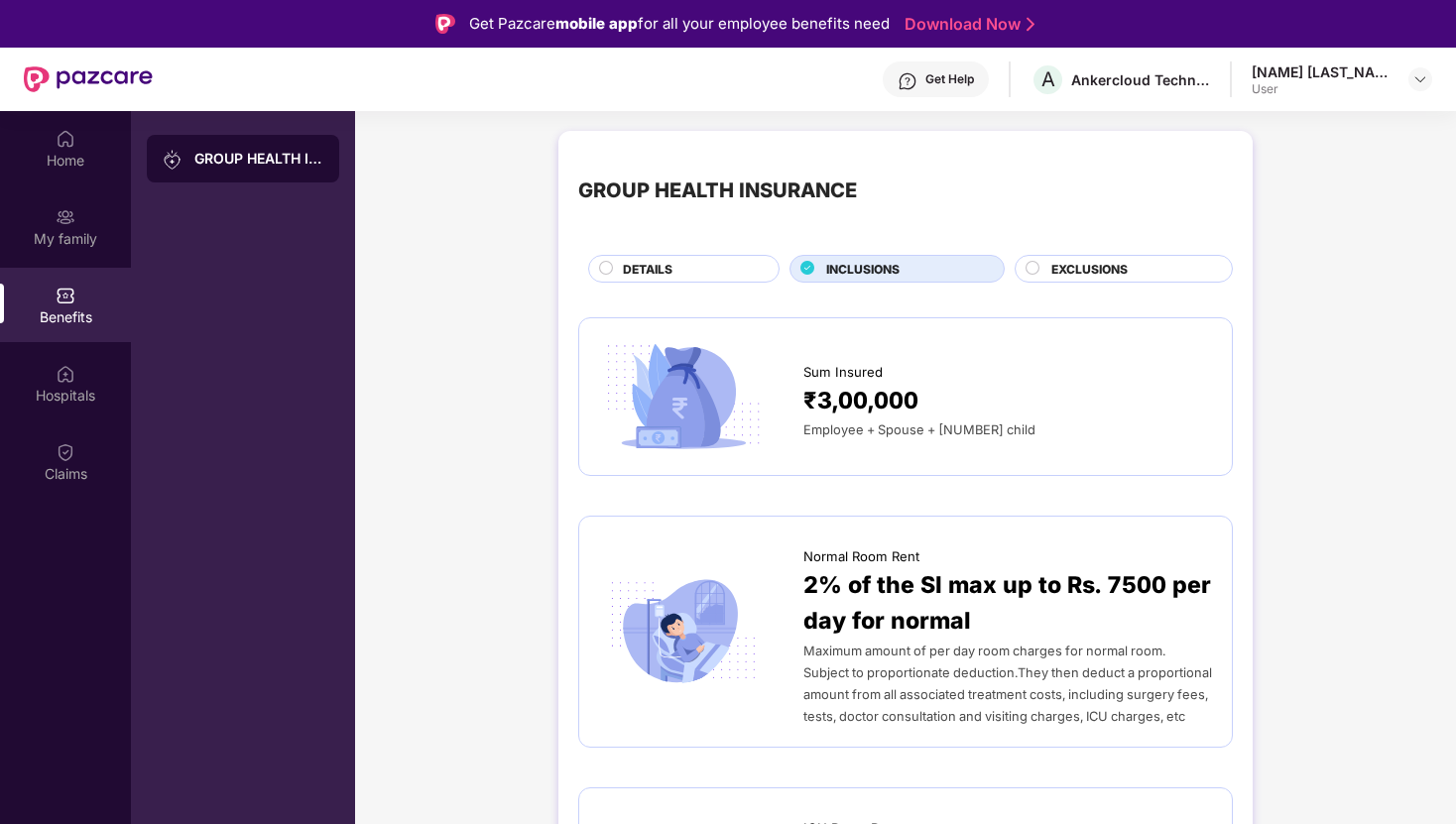 click on "EXCLUSIONS" at bounding box center [1089, 269] 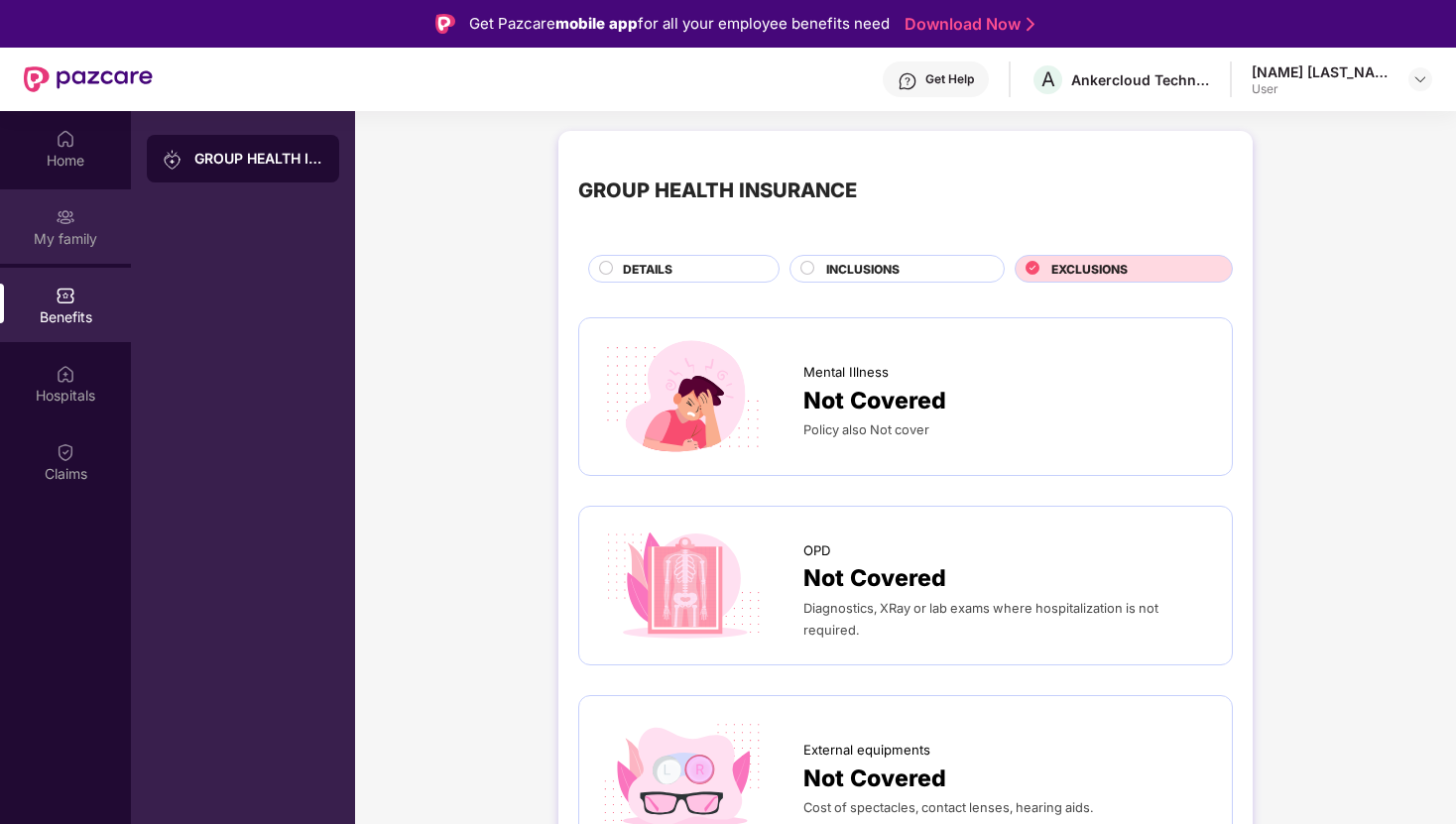 click on "My family" at bounding box center [65, 239] 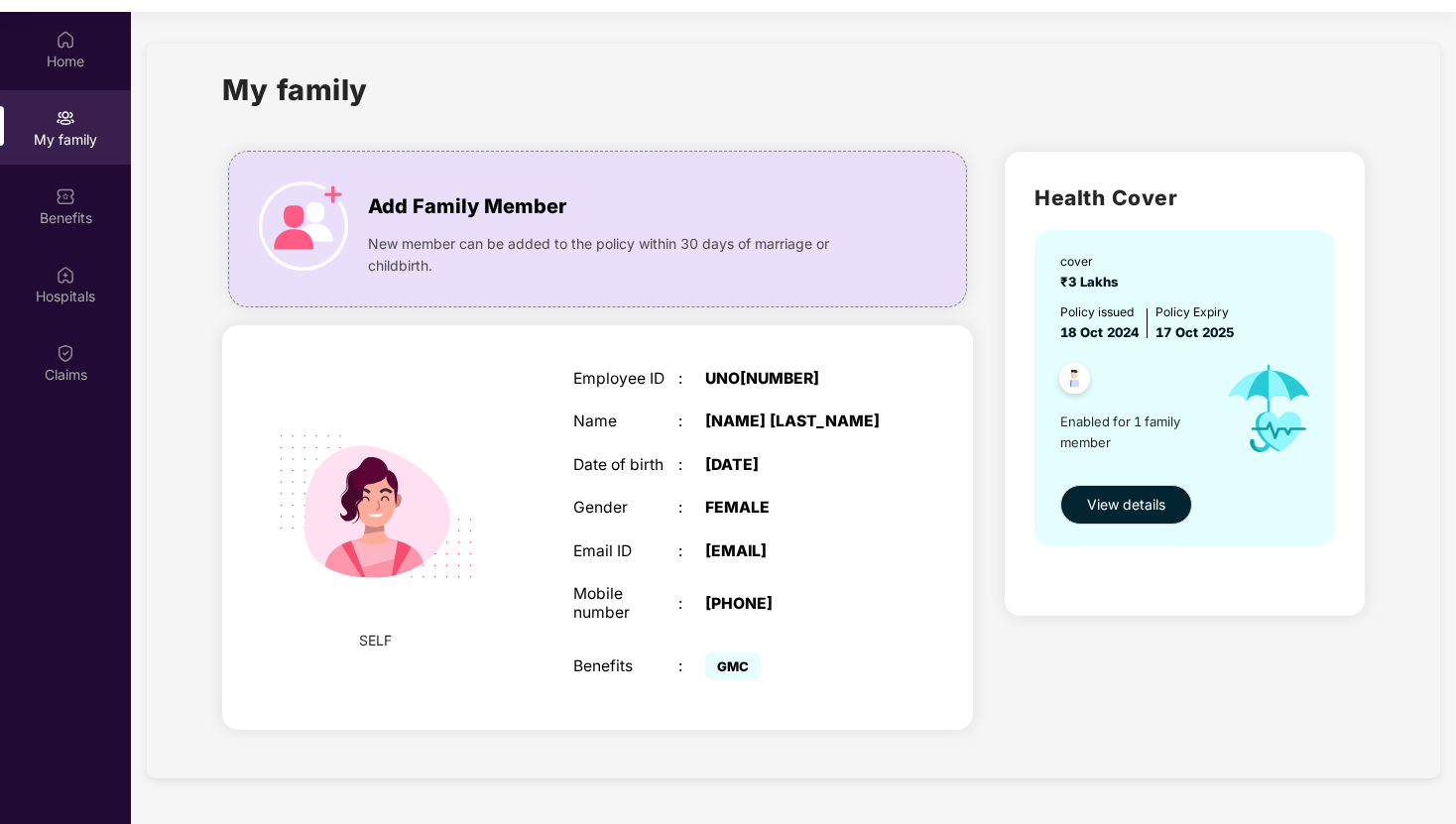 scroll, scrollTop: 111, scrollLeft: 0, axis: vertical 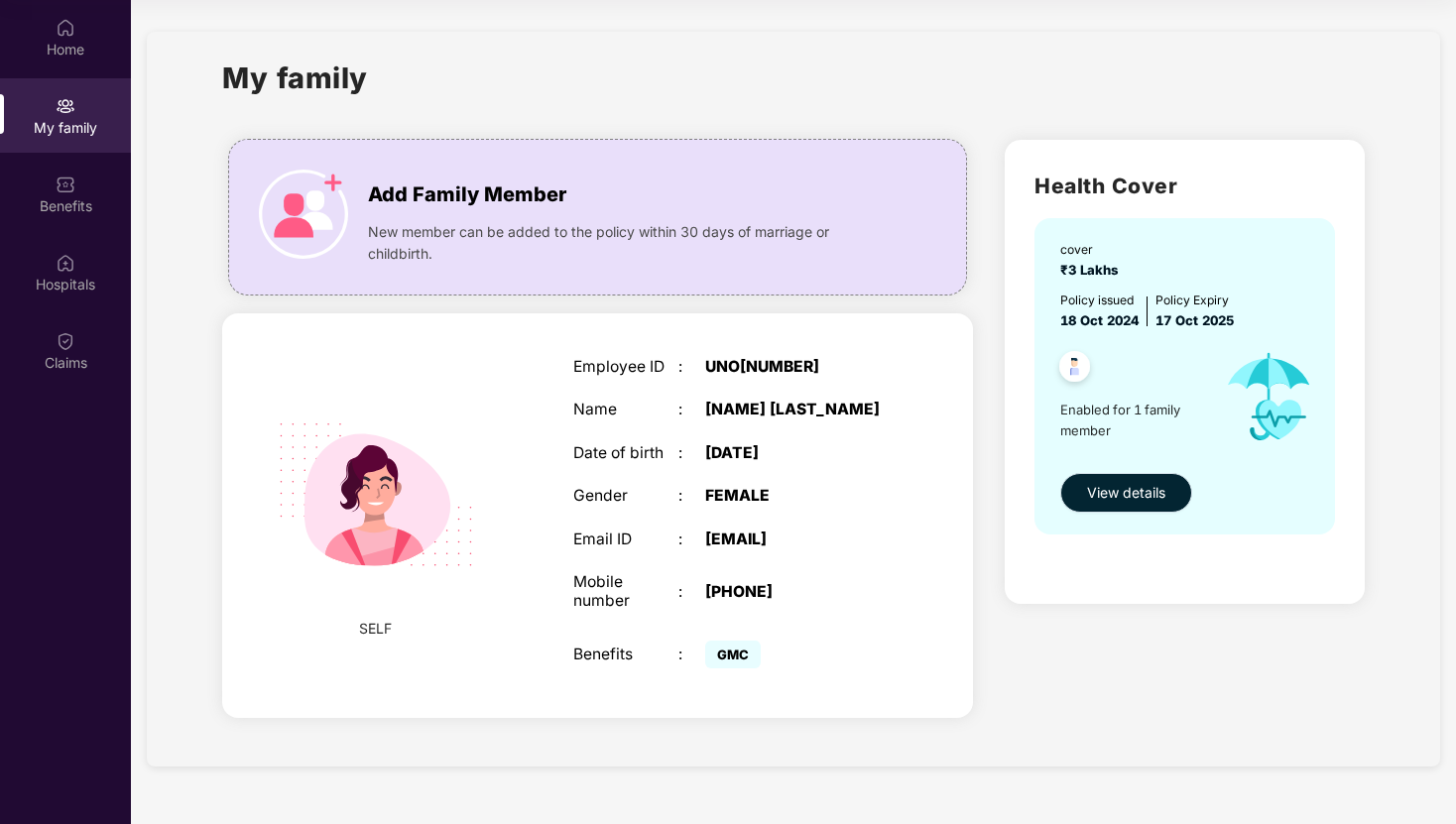 click on "View details" at bounding box center (1126, 493) 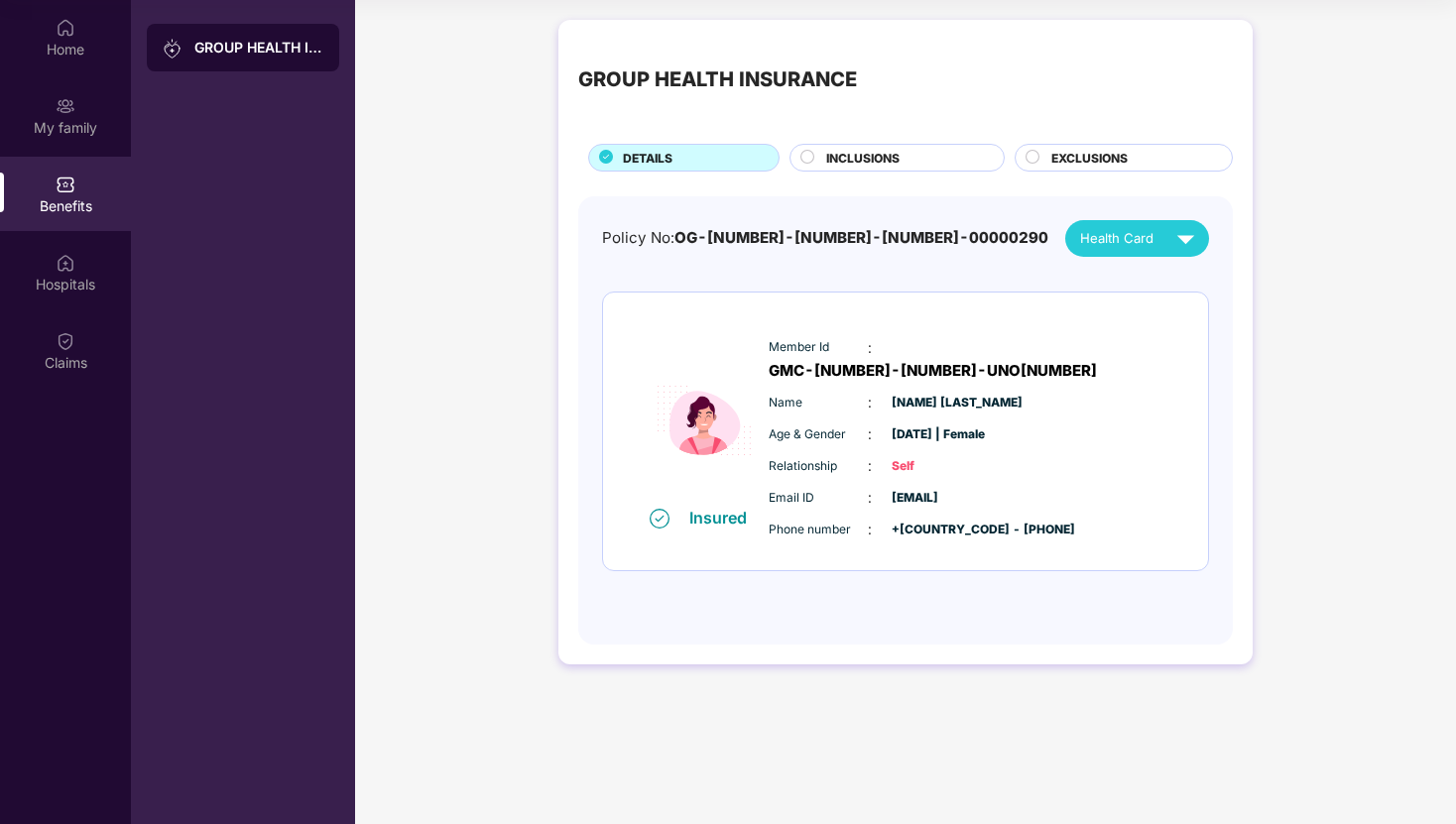 click on "Benefits" at bounding box center (65, 193) 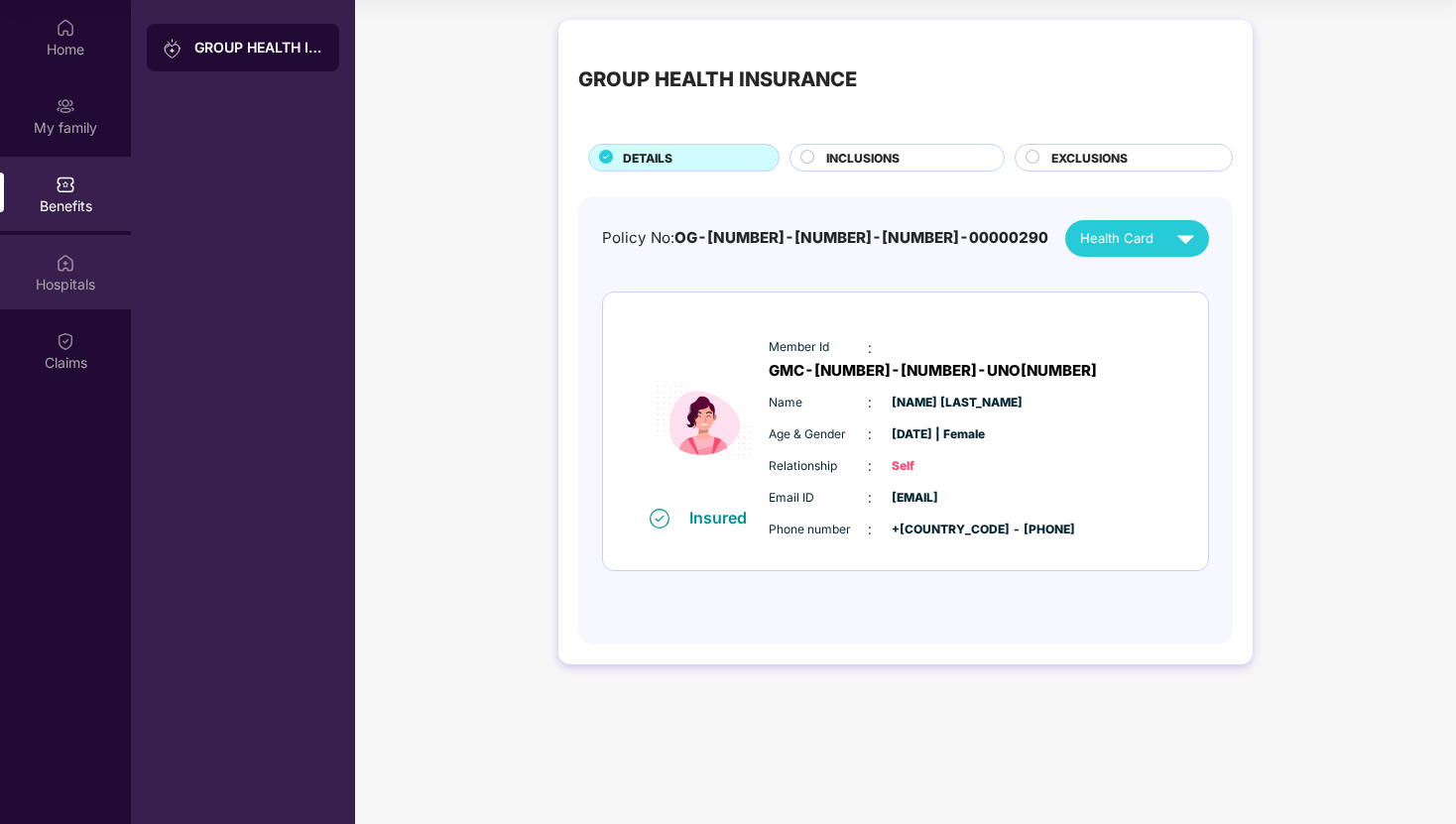 click on "Hospitals" at bounding box center [65, 285] 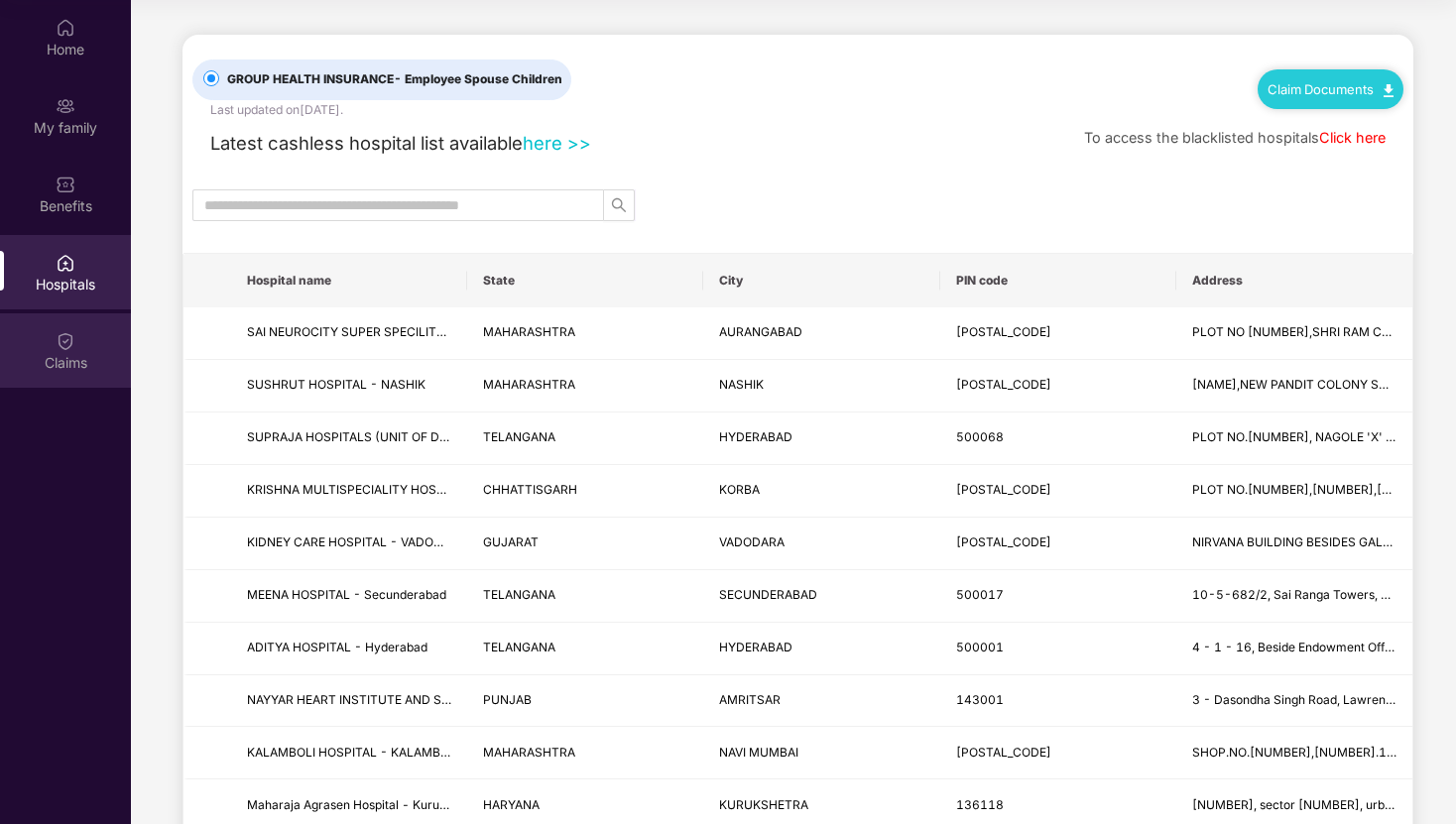 click on "Claims" at bounding box center [65, 363] 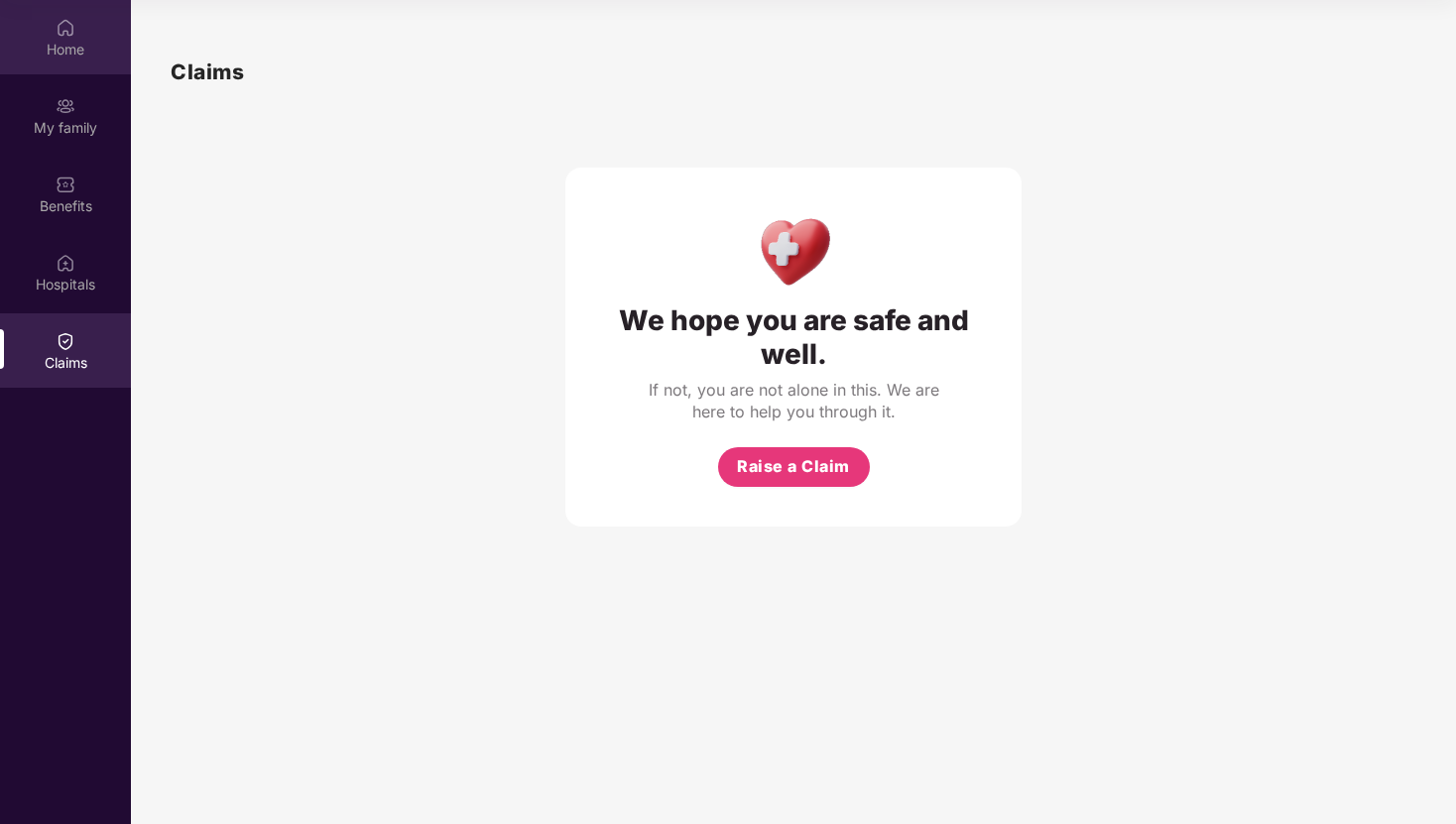 click on "Home" at bounding box center (65, 50) 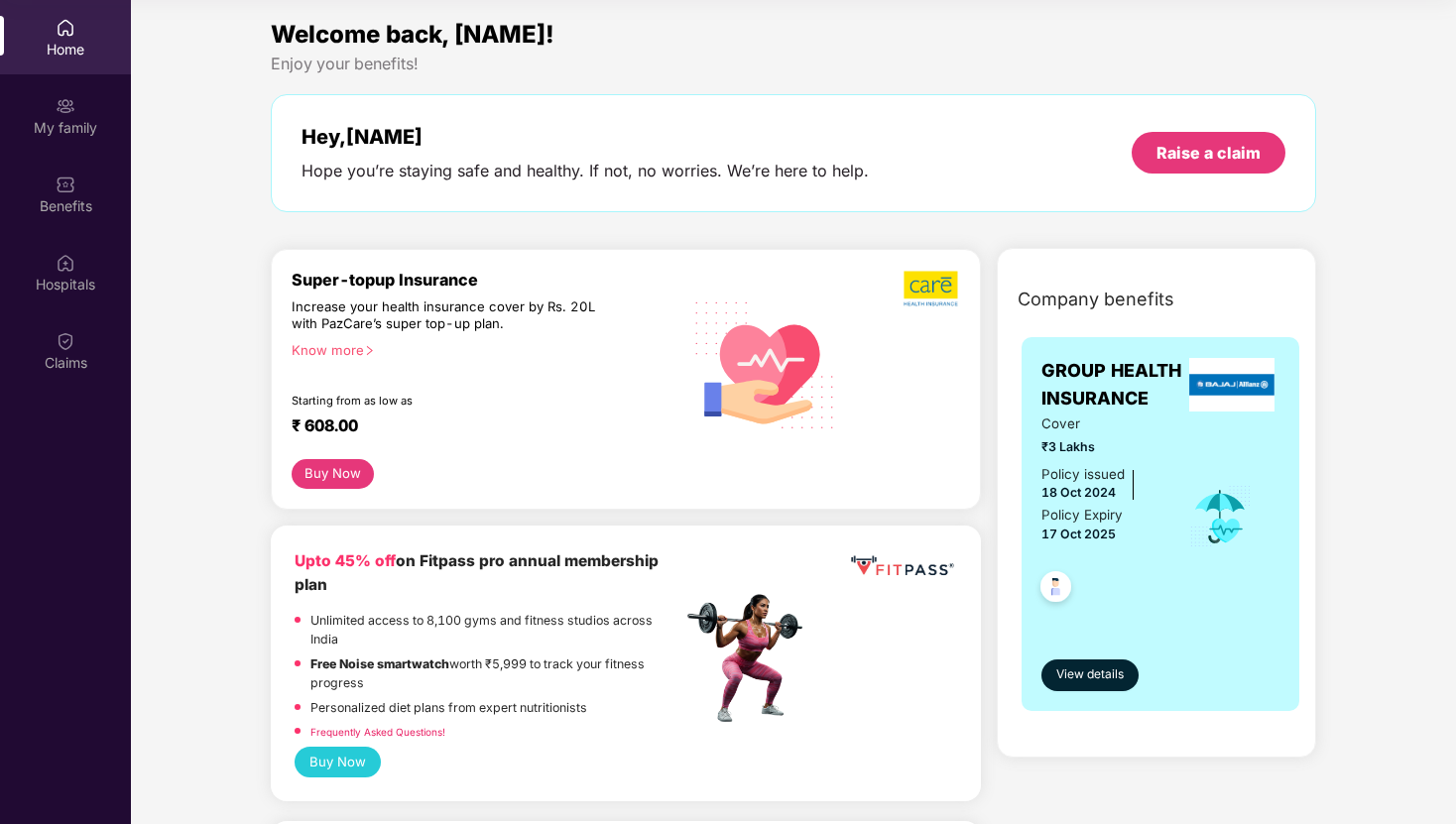 scroll, scrollTop: 0, scrollLeft: 0, axis: both 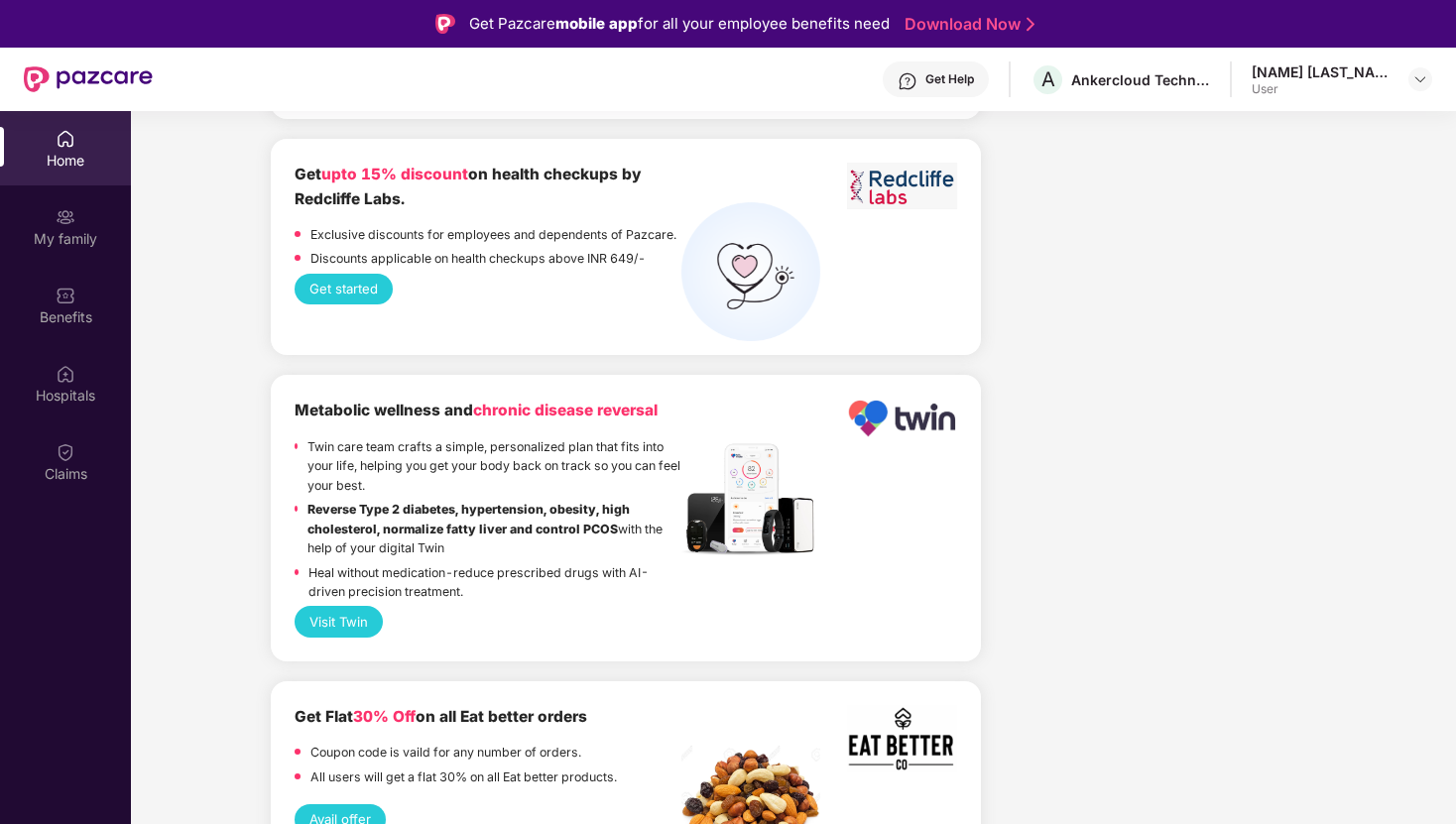 click on "Get started" at bounding box center (343, 289) 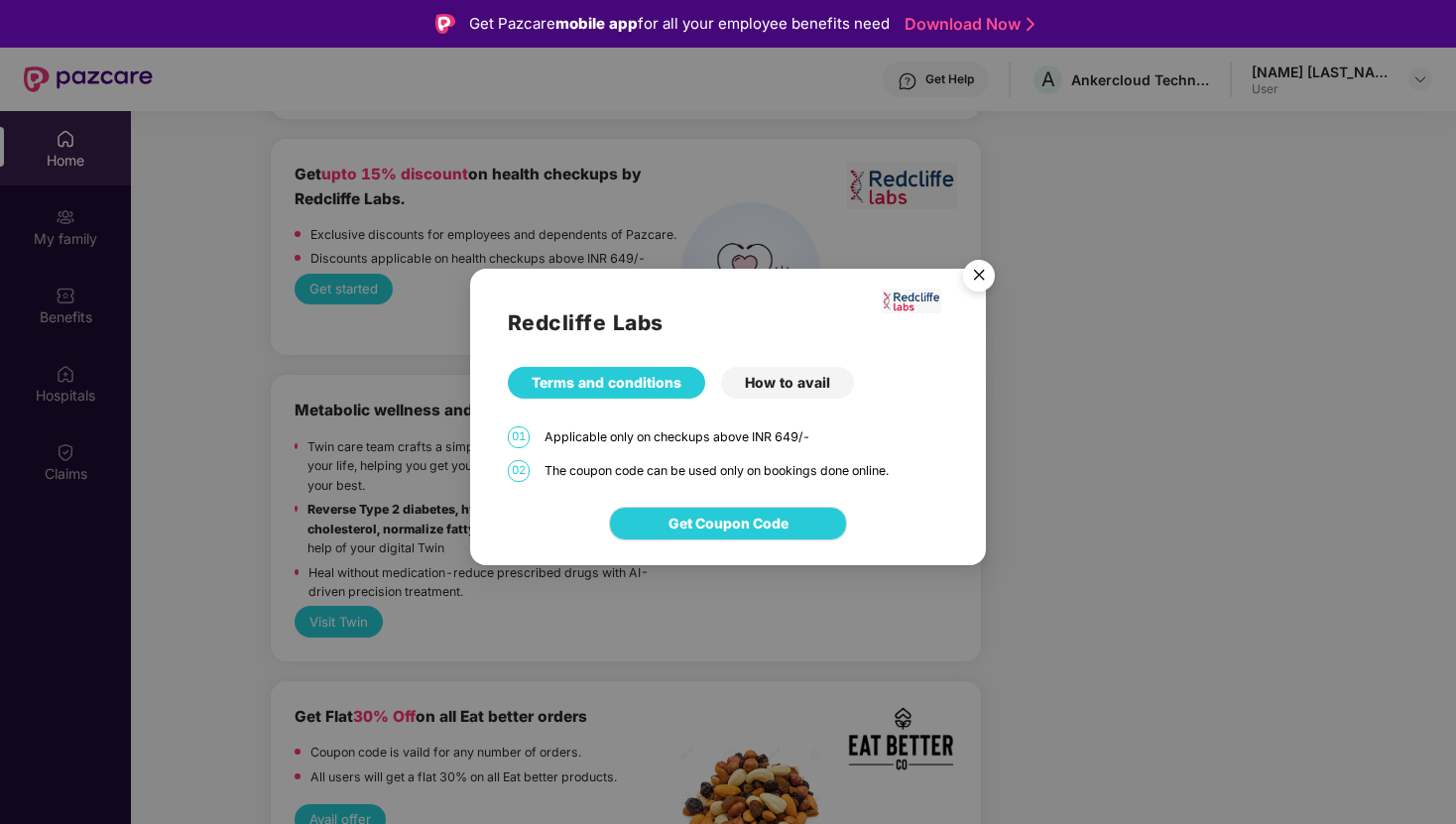 click on "How to avail" at bounding box center (788, 383) 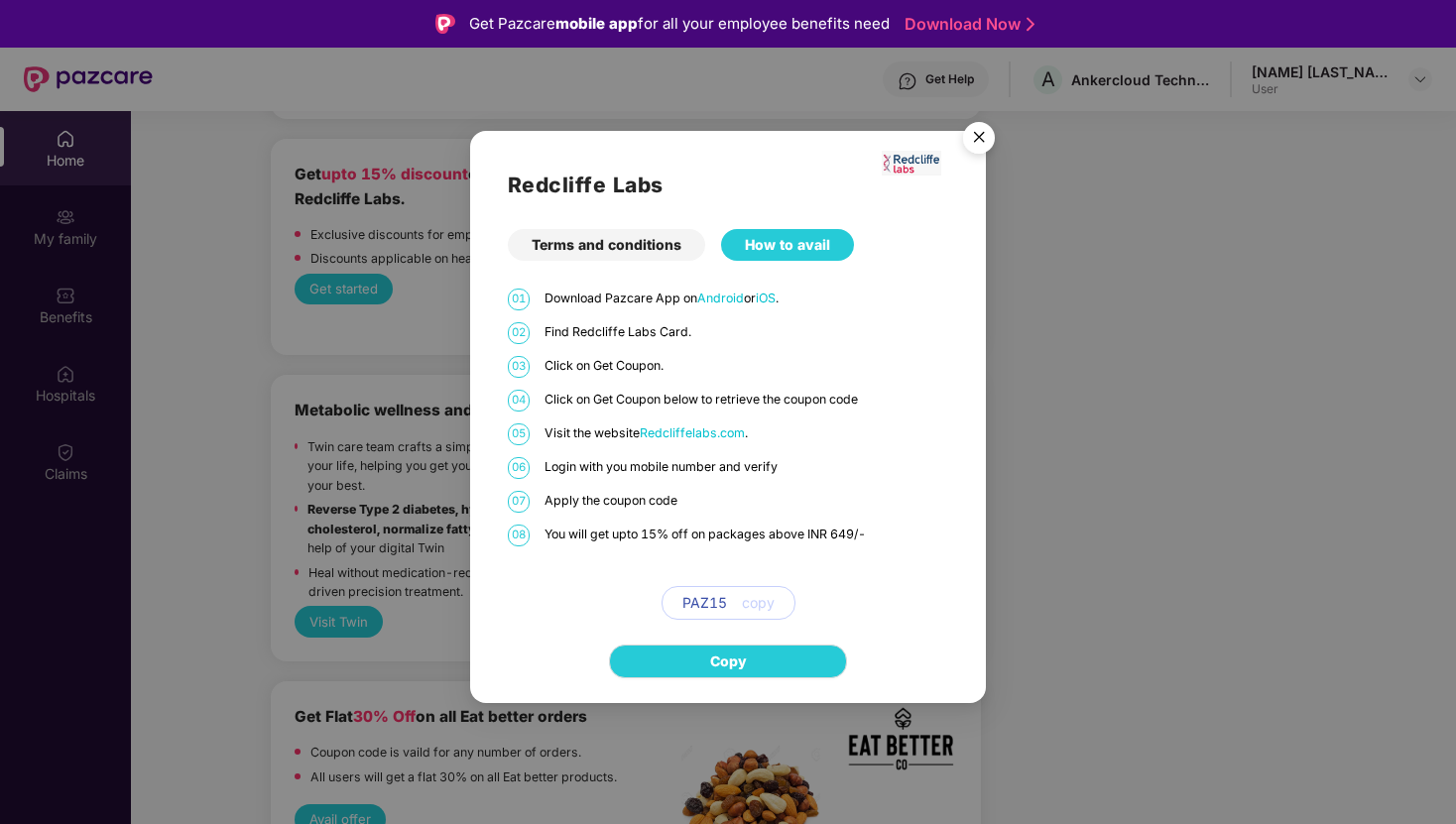 click at bounding box center [979, 141] 